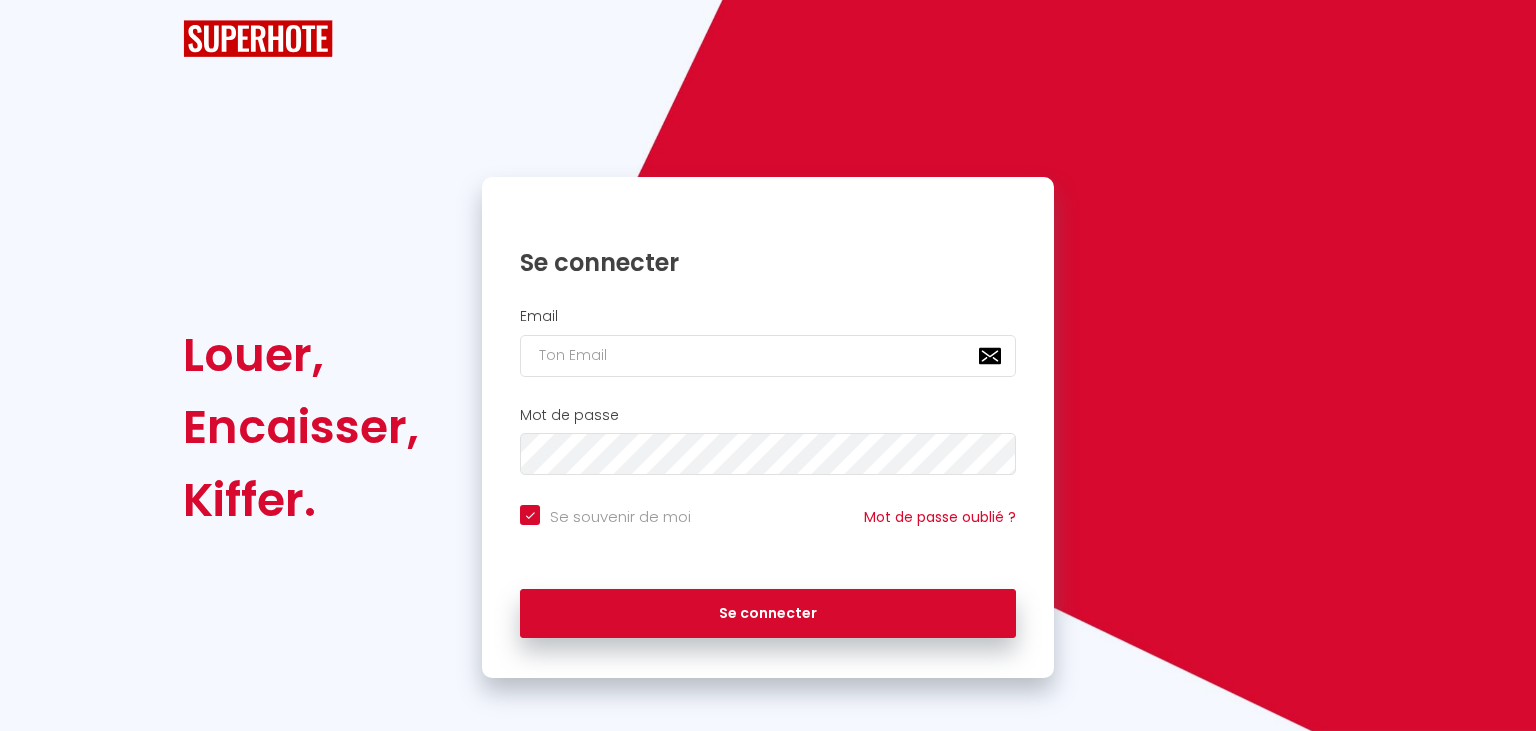 scroll, scrollTop: 0, scrollLeft: 0, axis: both 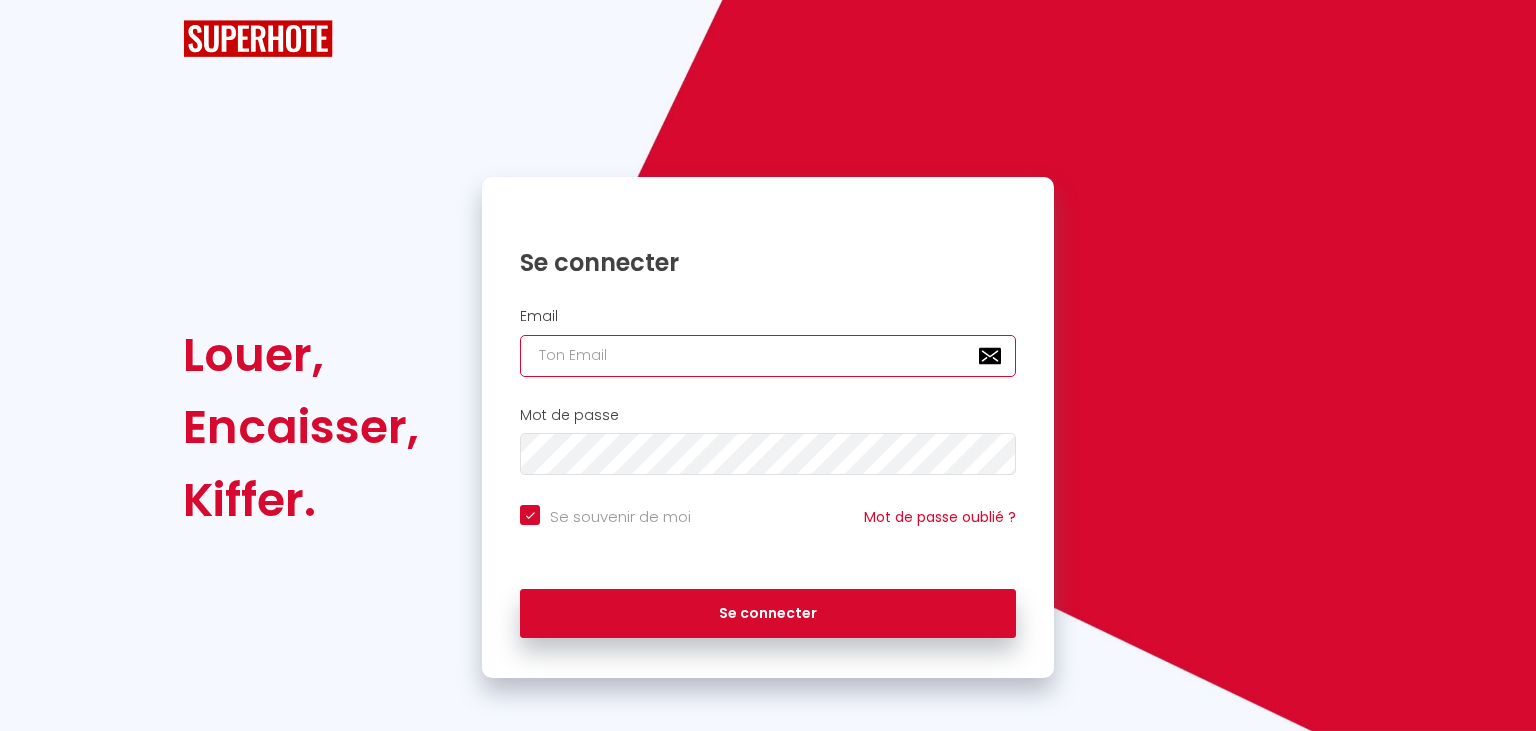 click at bounding box center (768, 356) 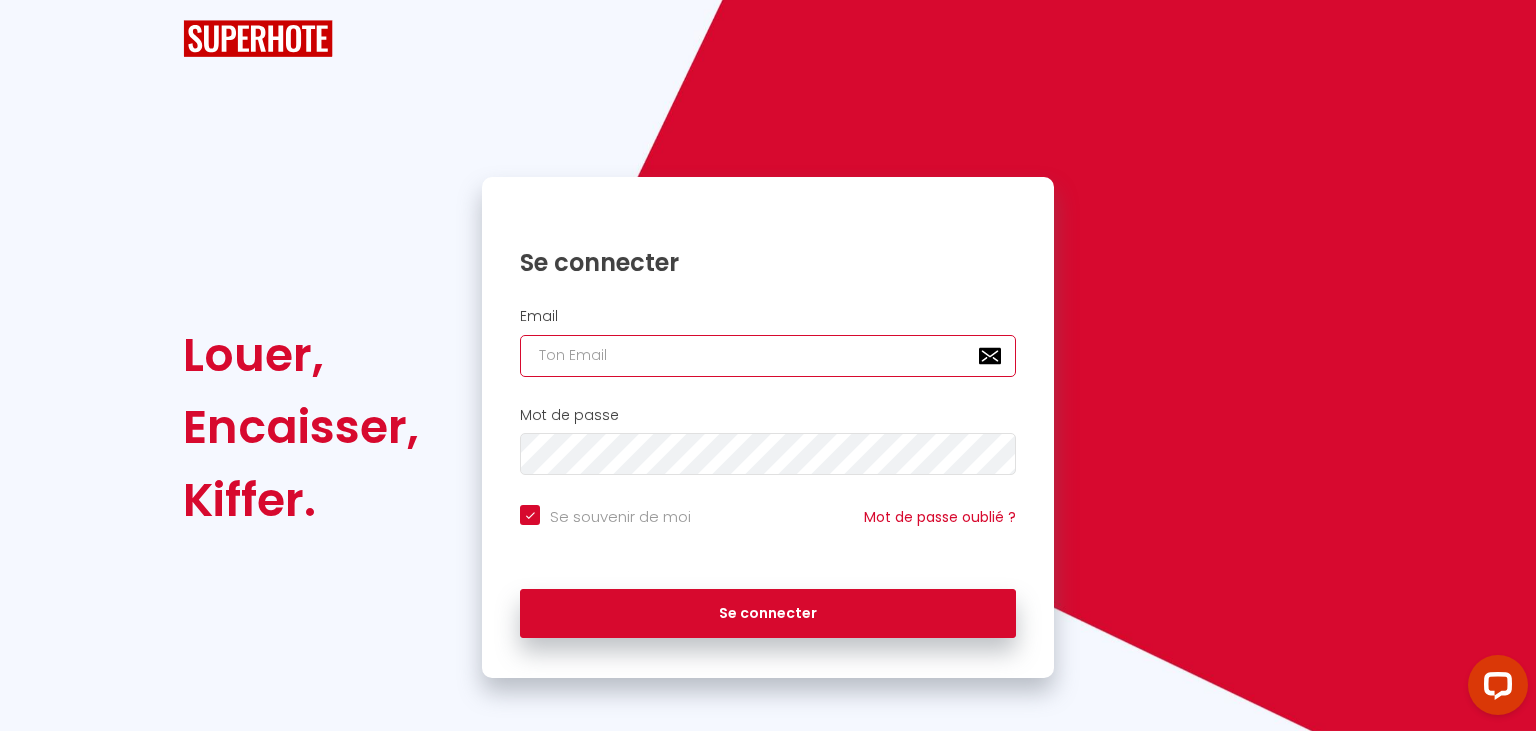 scroll, scrollTop: 0, scrollLeft: 0, axis: both 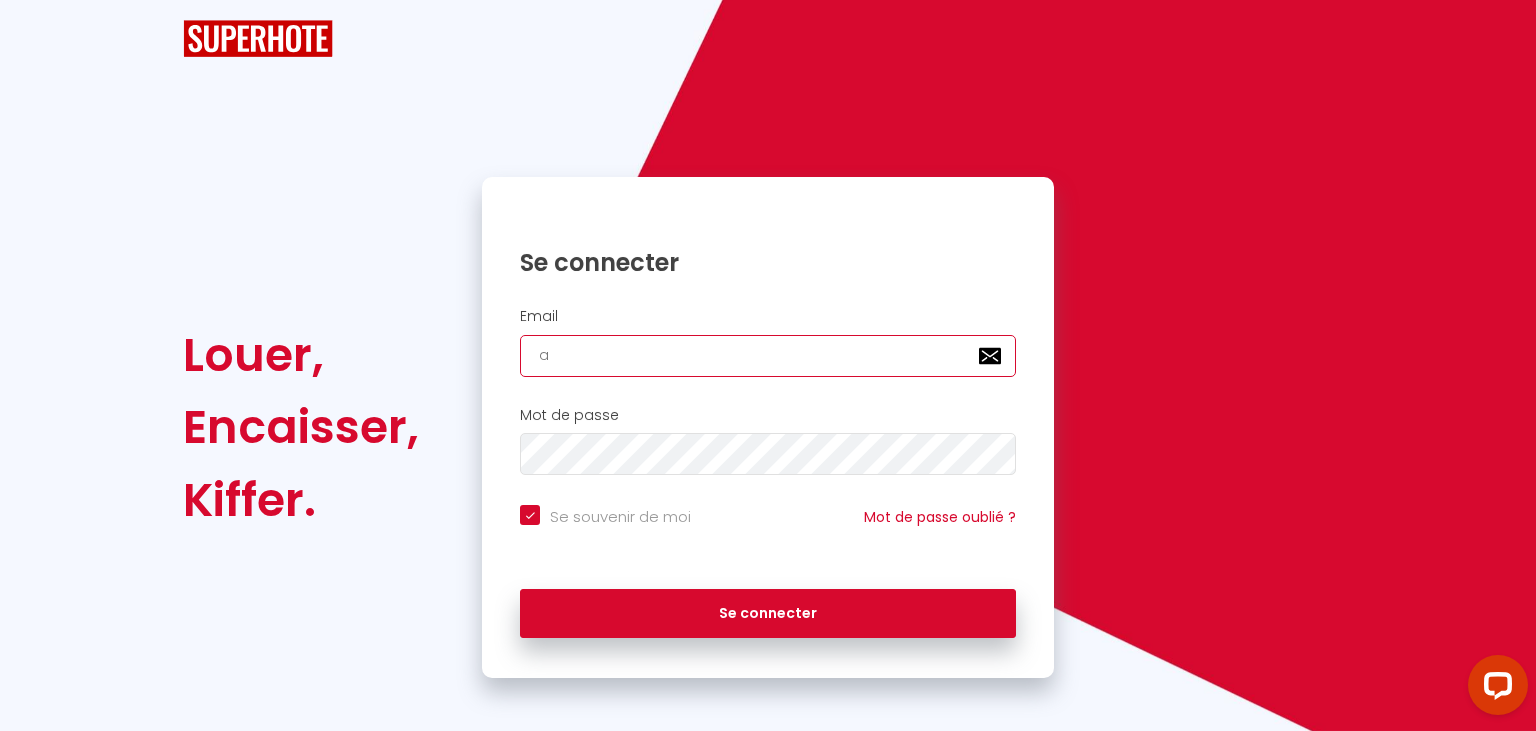 type on "a." 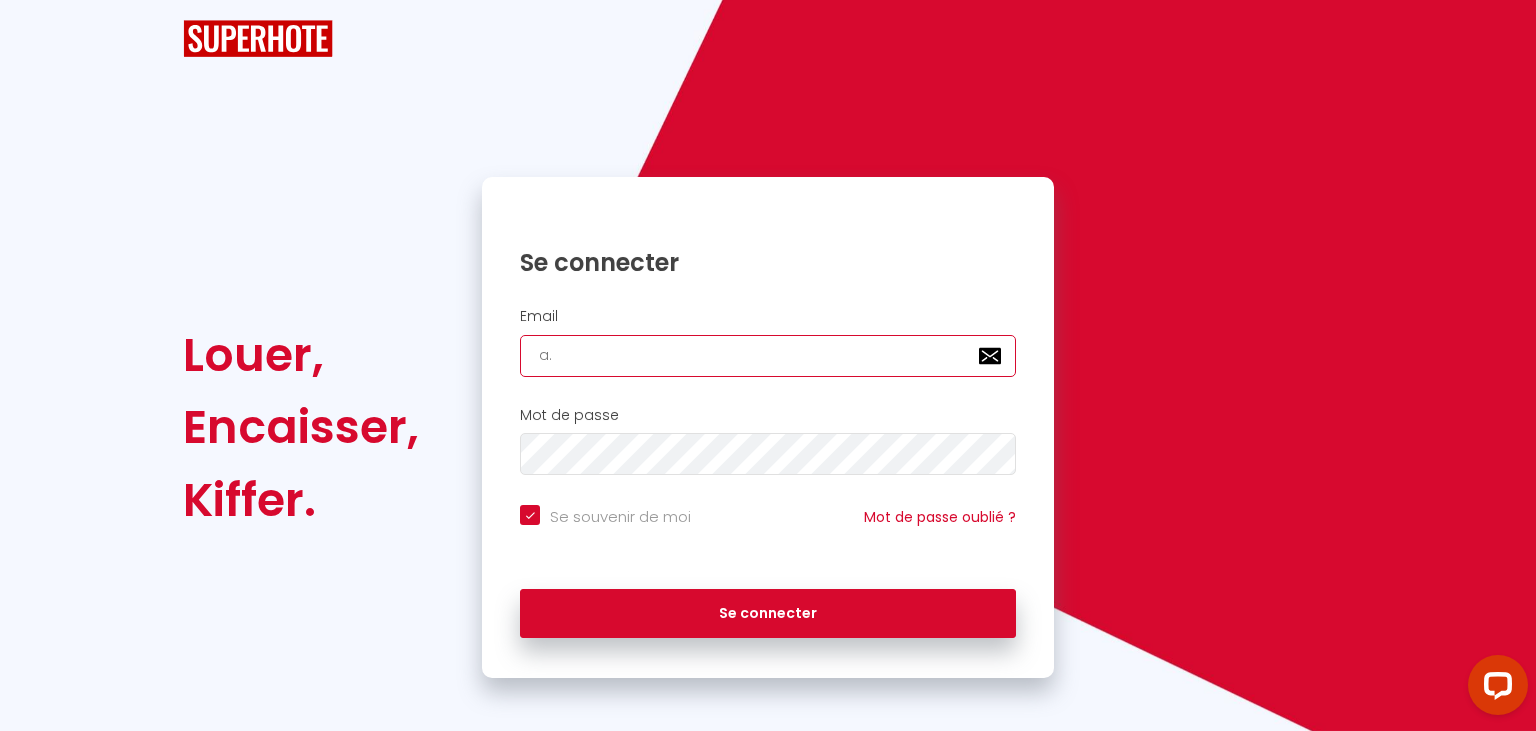 checkbox on "true" 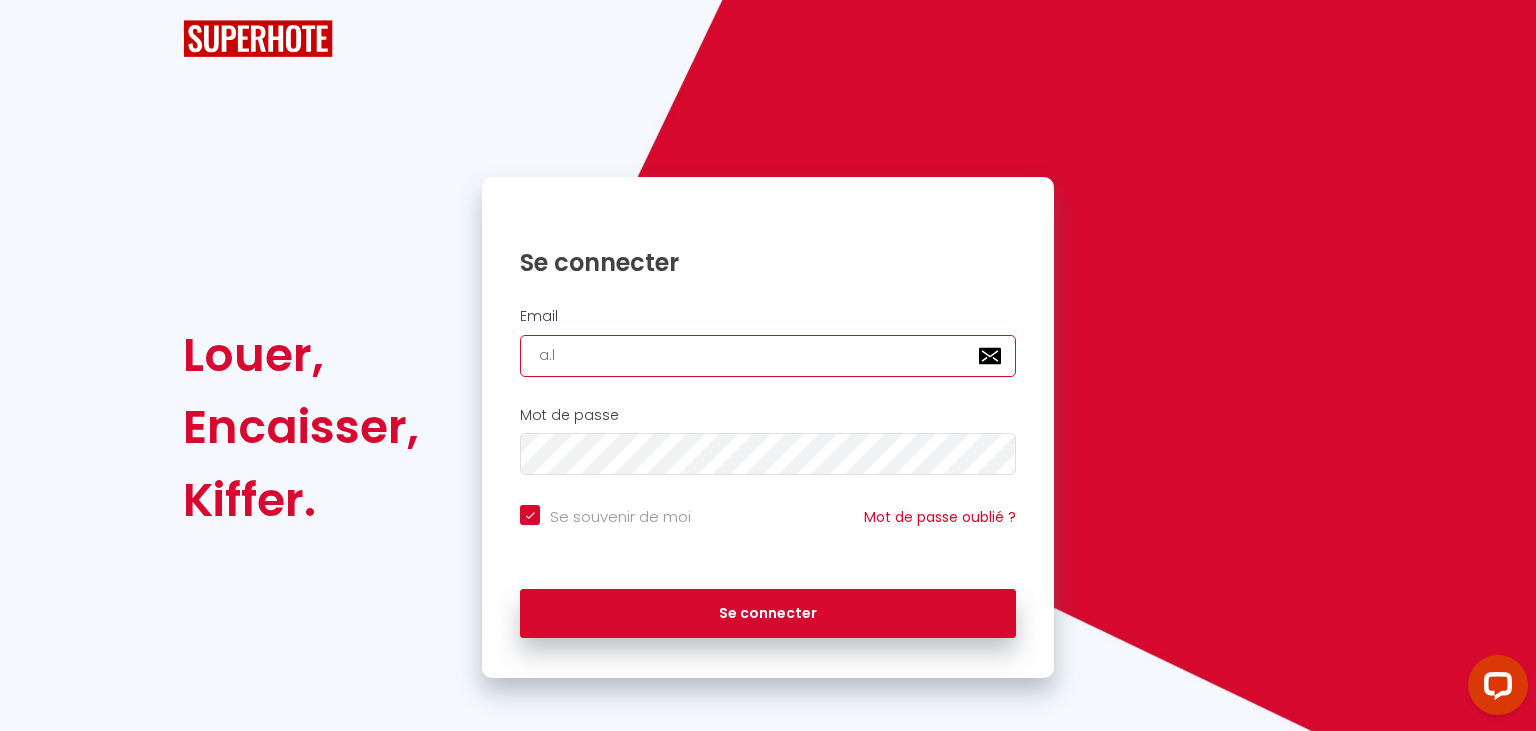 checkbox on "true" 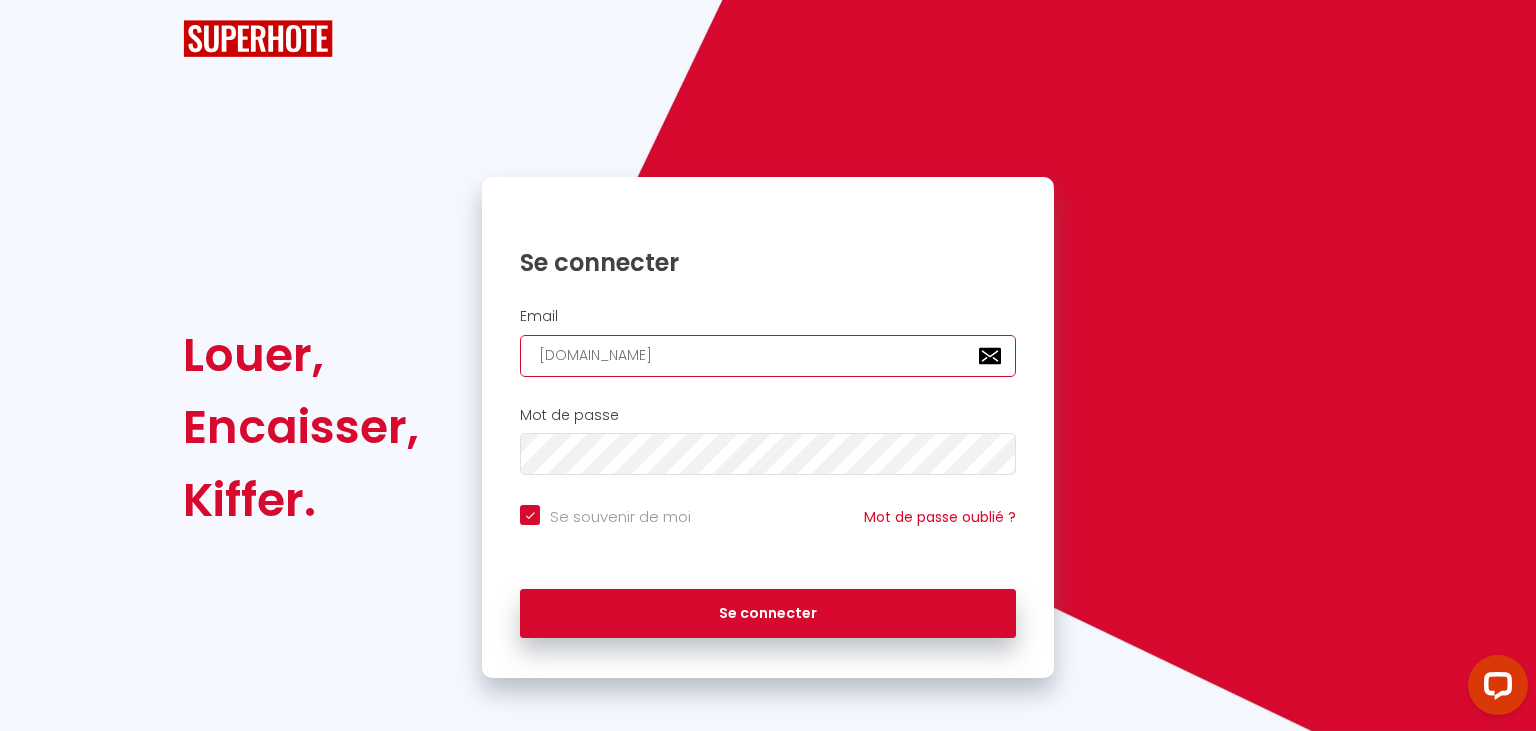checkbox on "true" 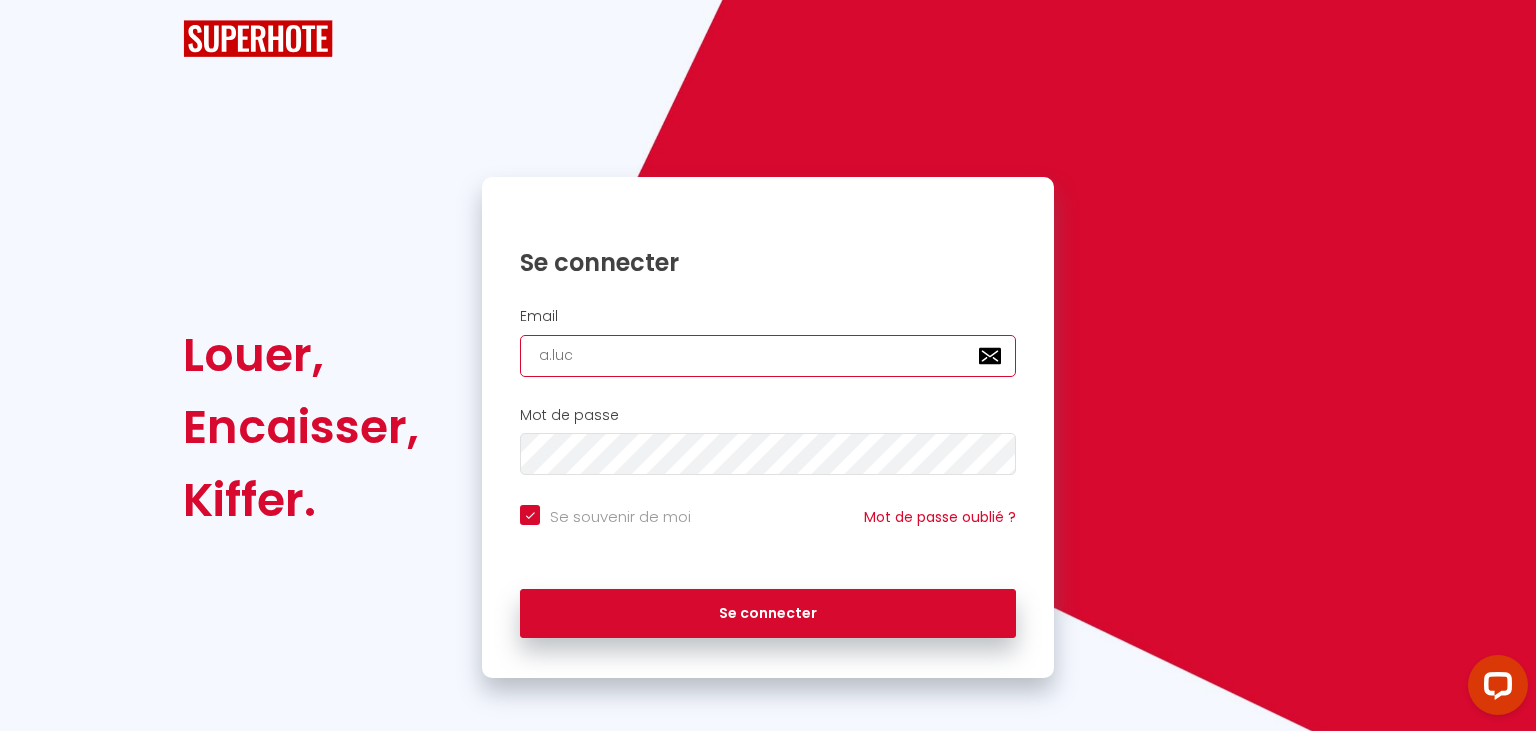 type on "a.[PERSON_NAME]" 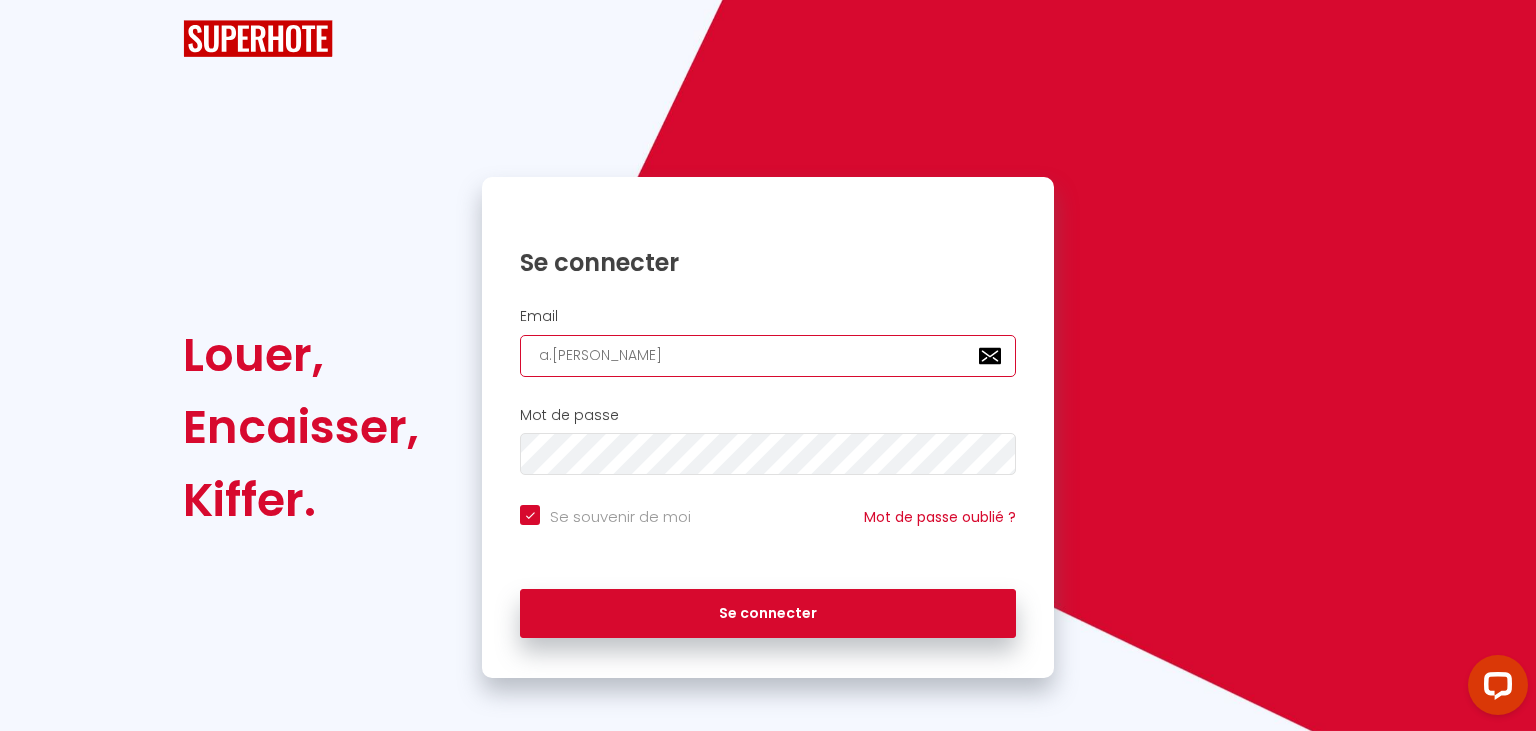 checkbox on "true" 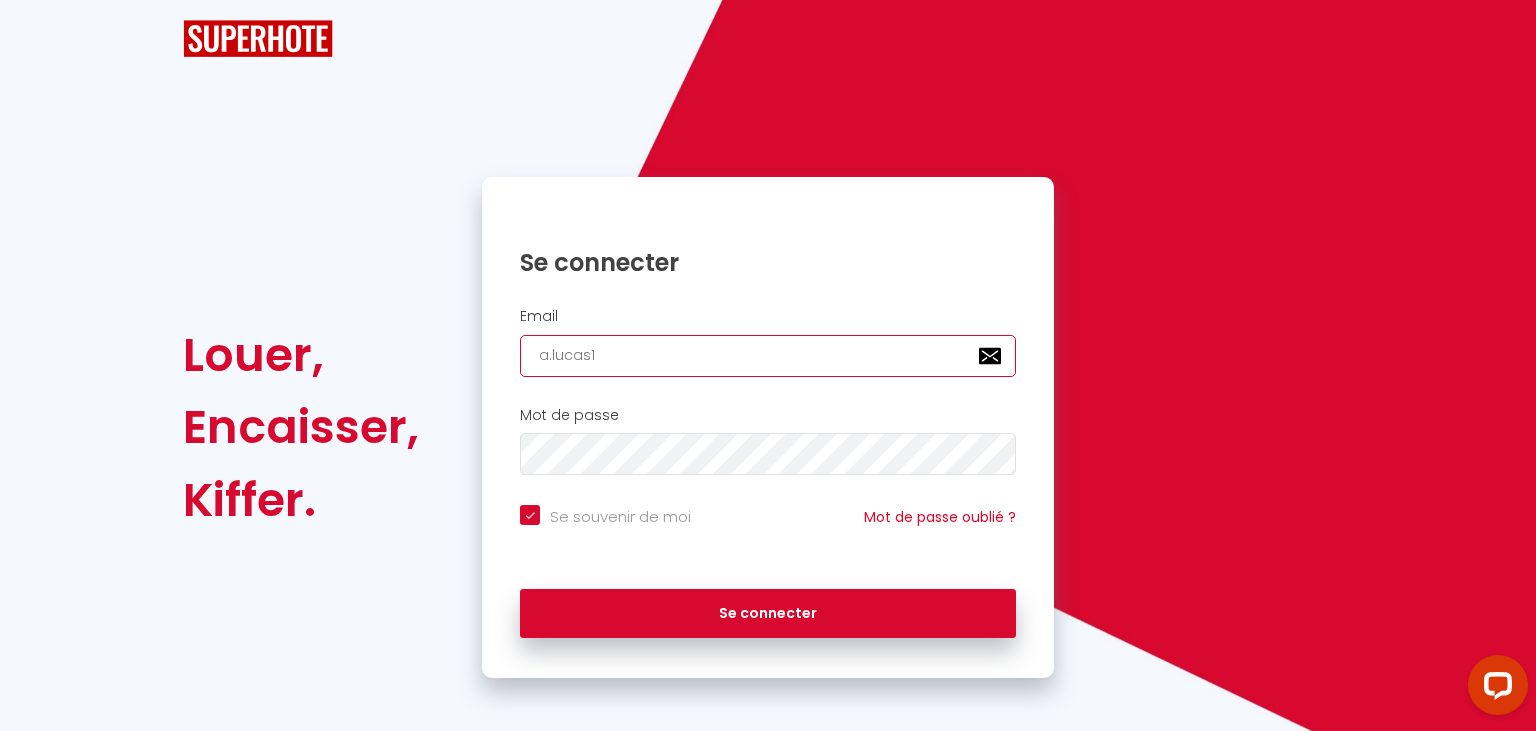 checkbox on "true" 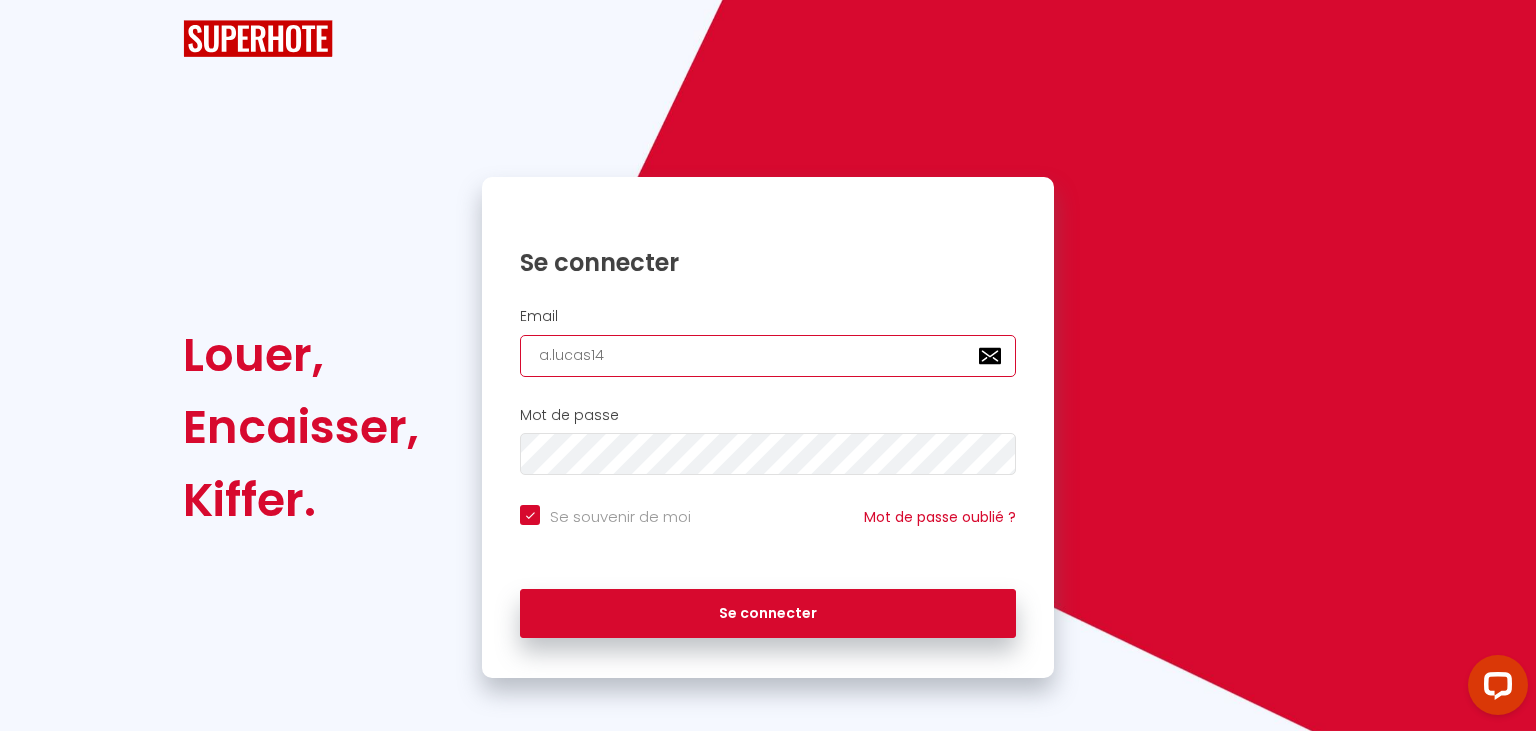 checkbox on "true" 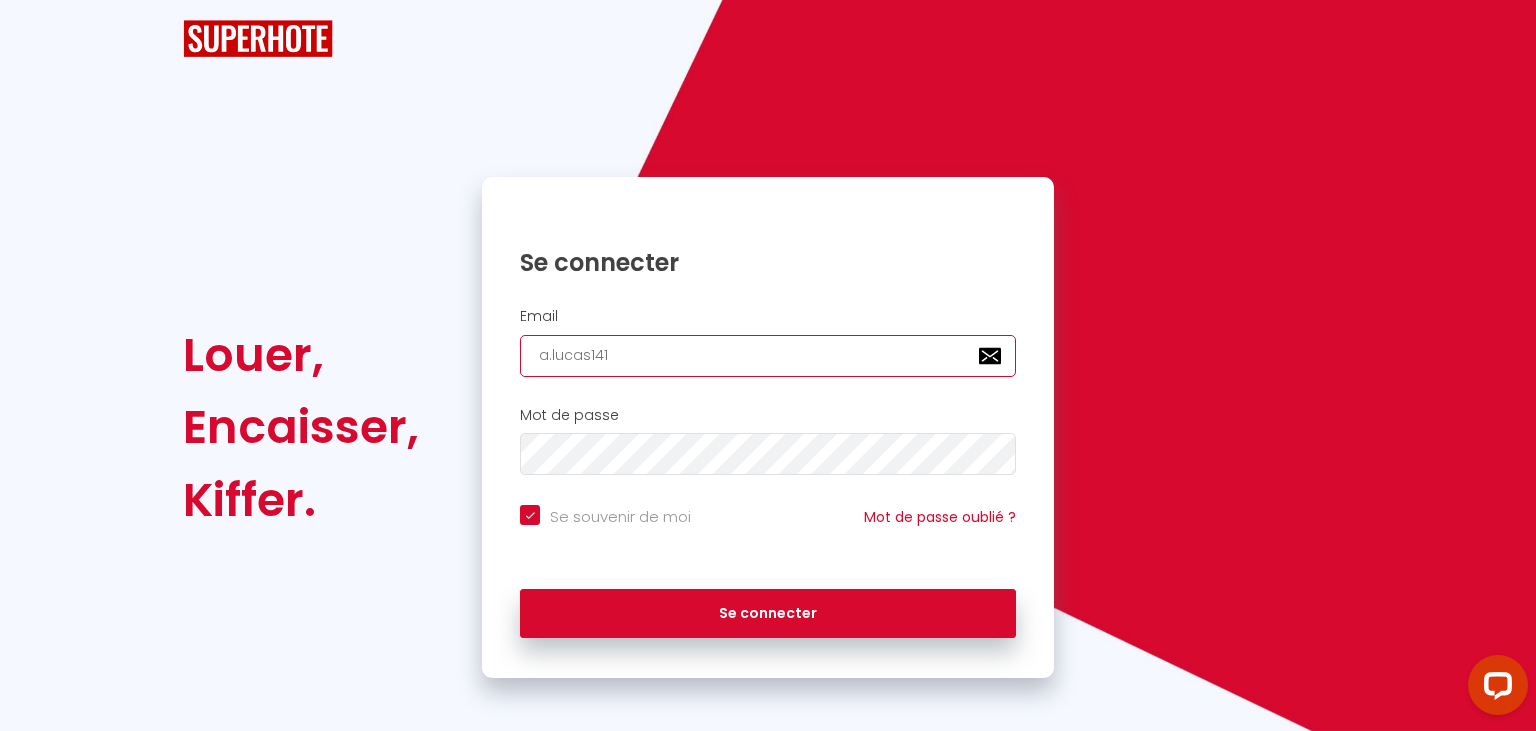 checkbox on "true" 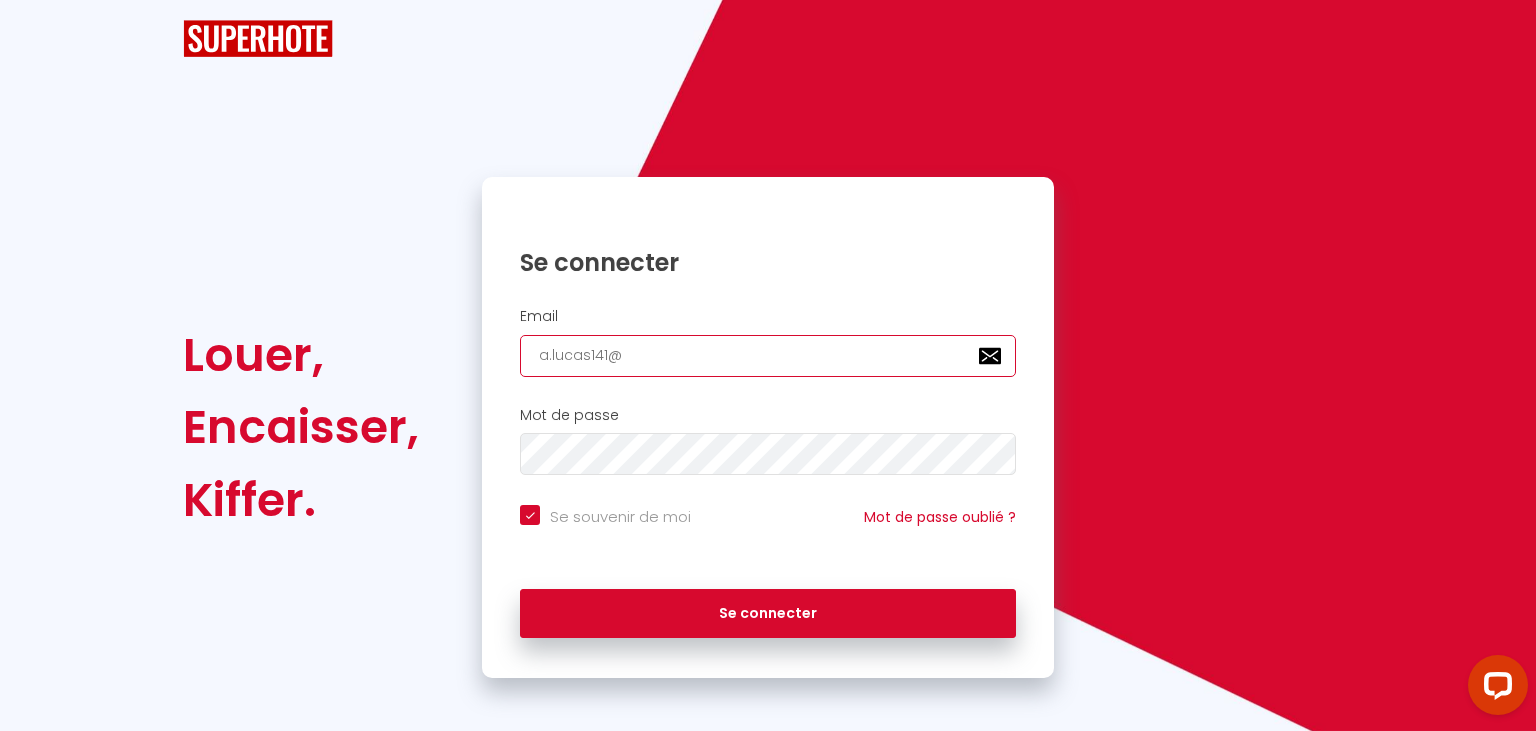 checkbox on "true" 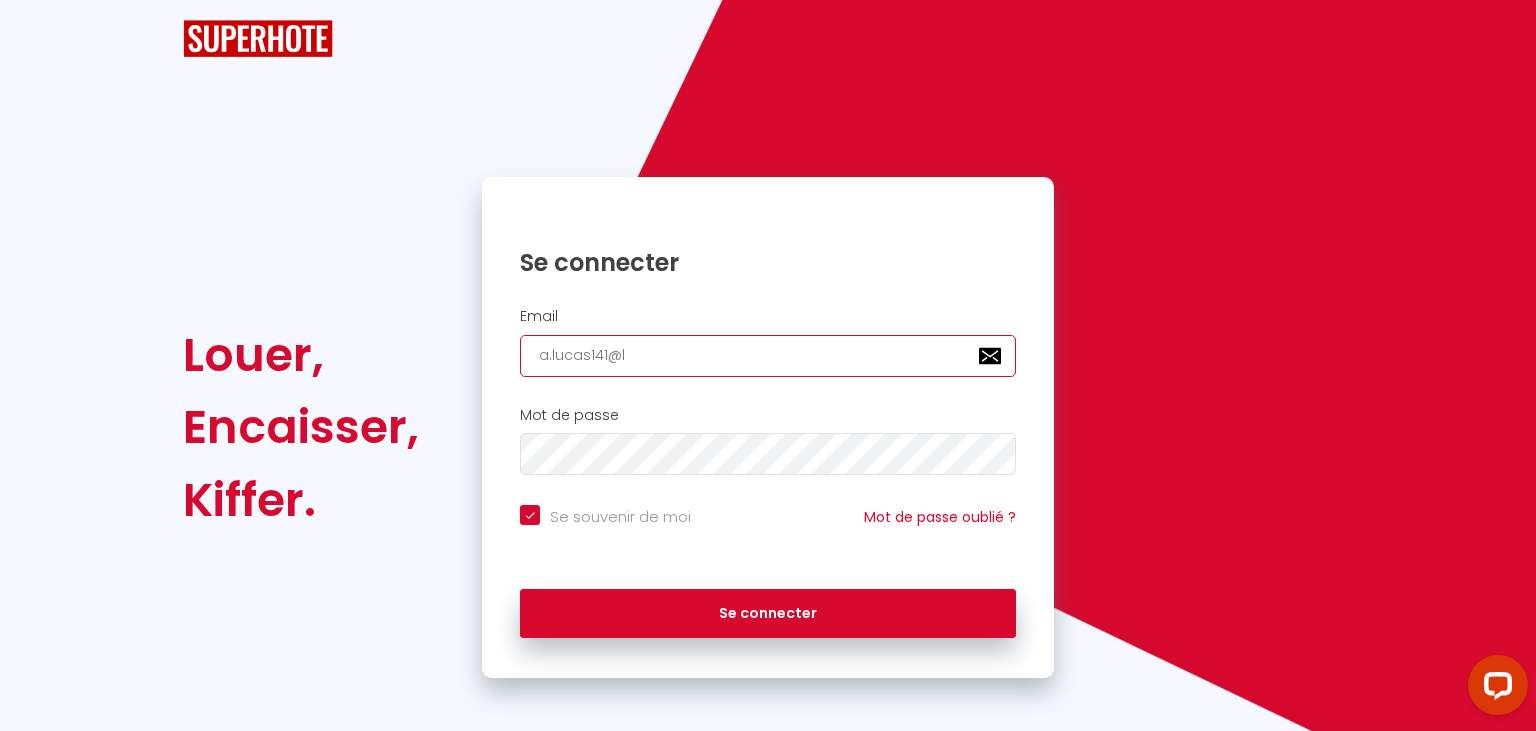 checkbox on "true" 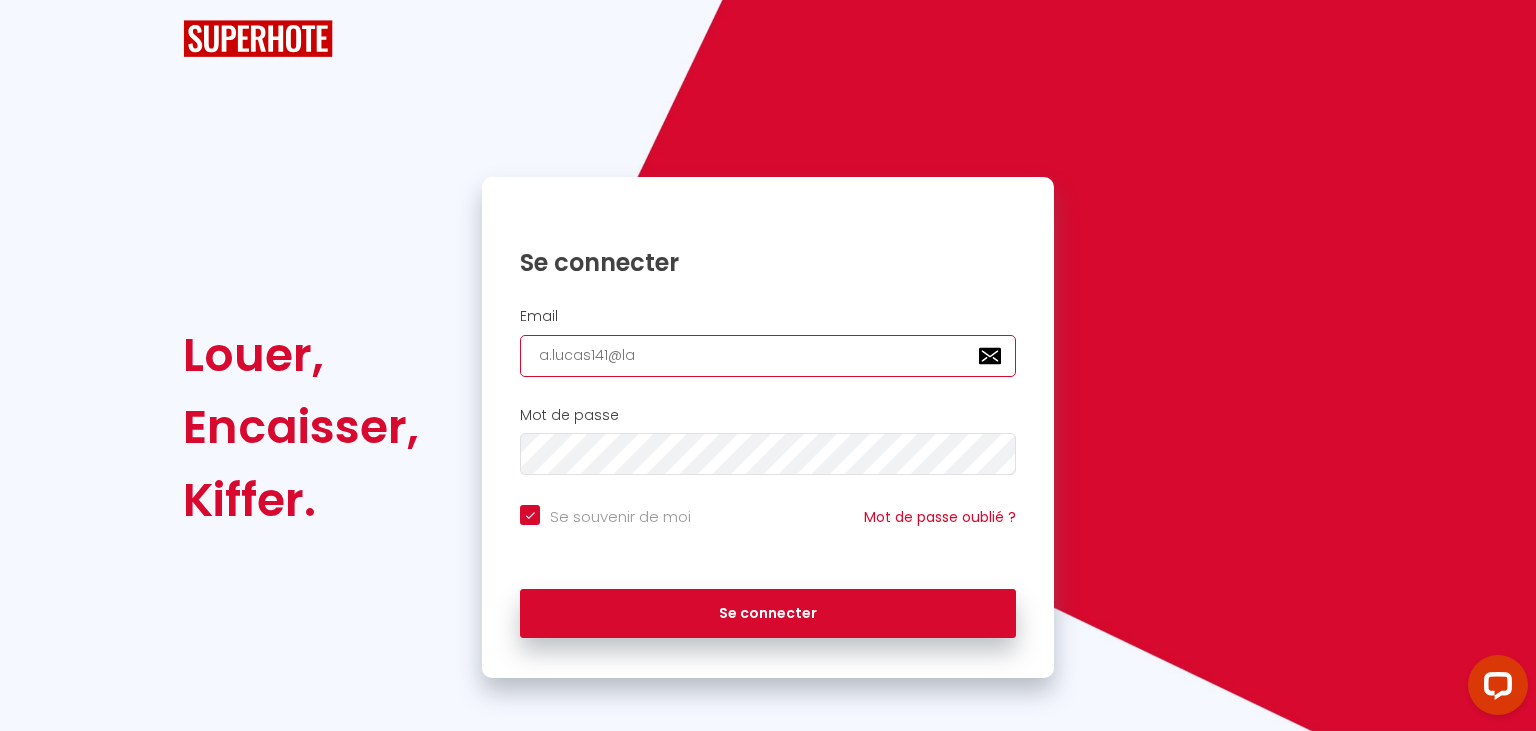 checkbox on "true" 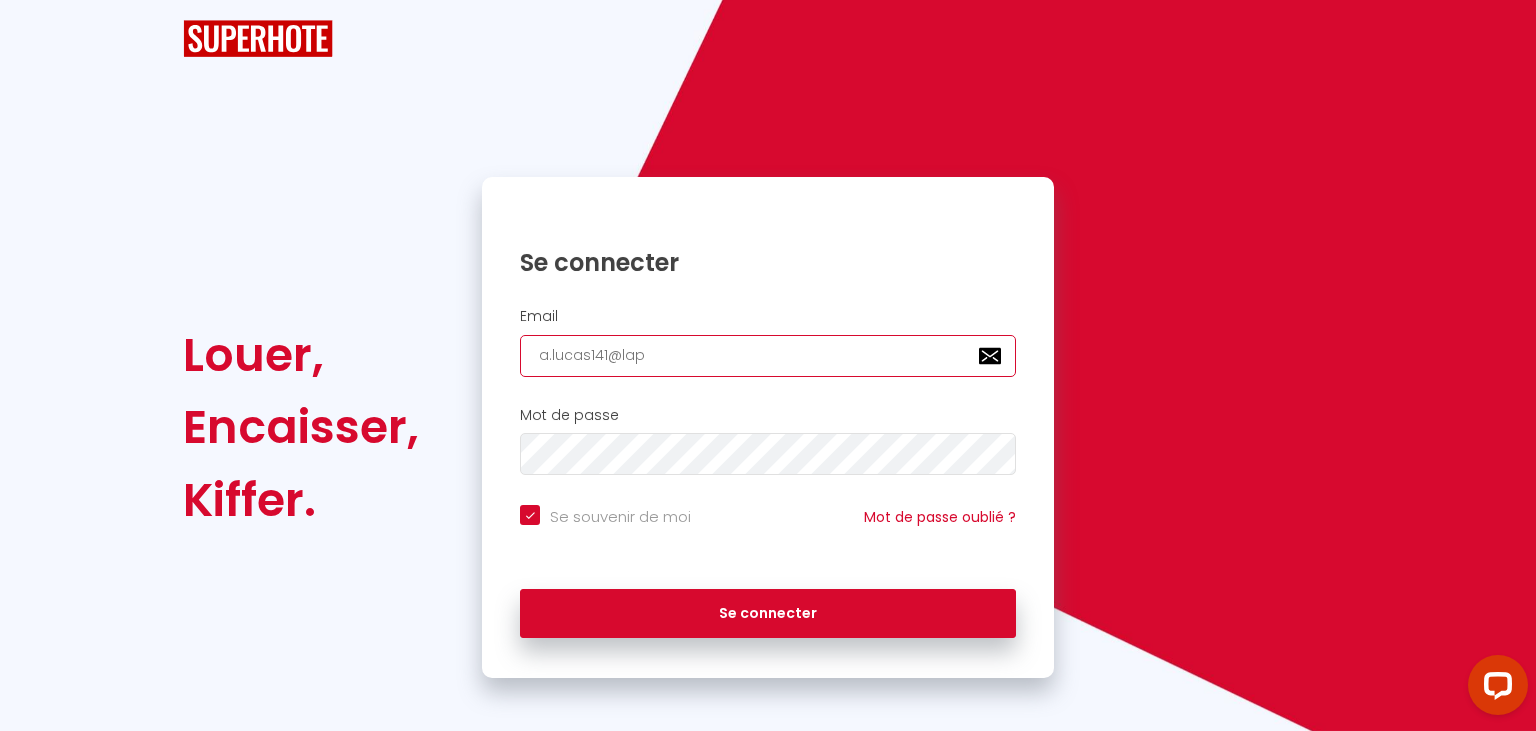 checkbox on "true" 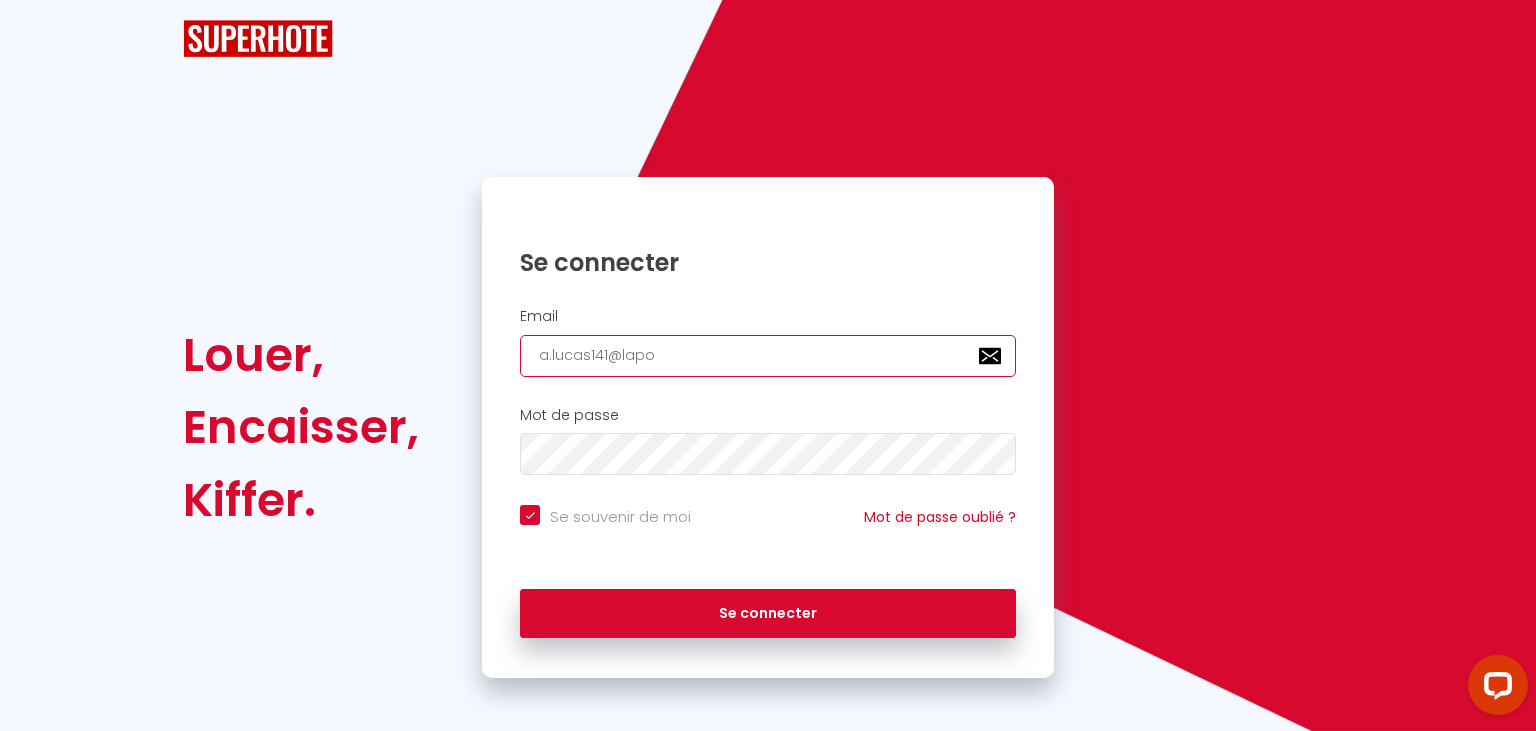 checkbox on "true" 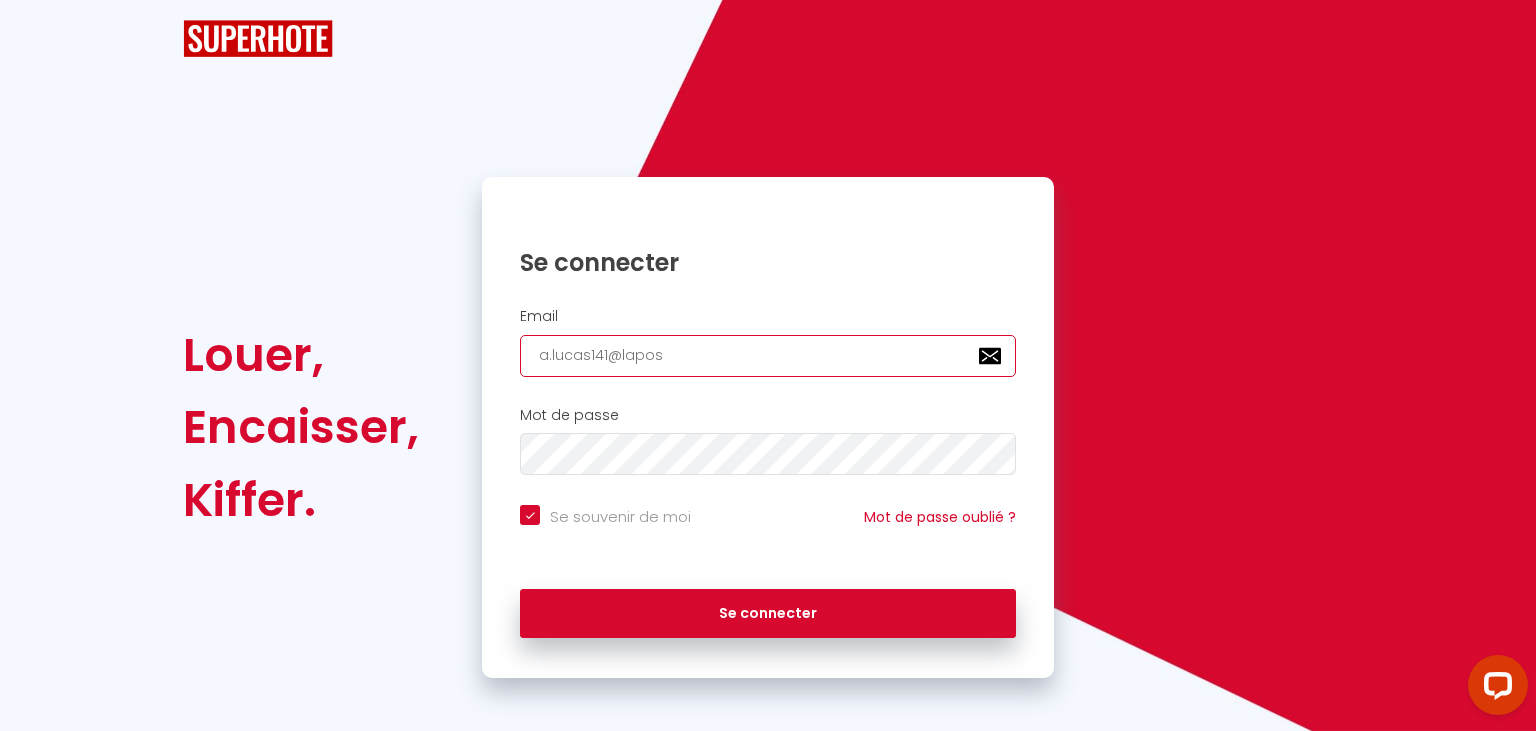 checkbox on "true" 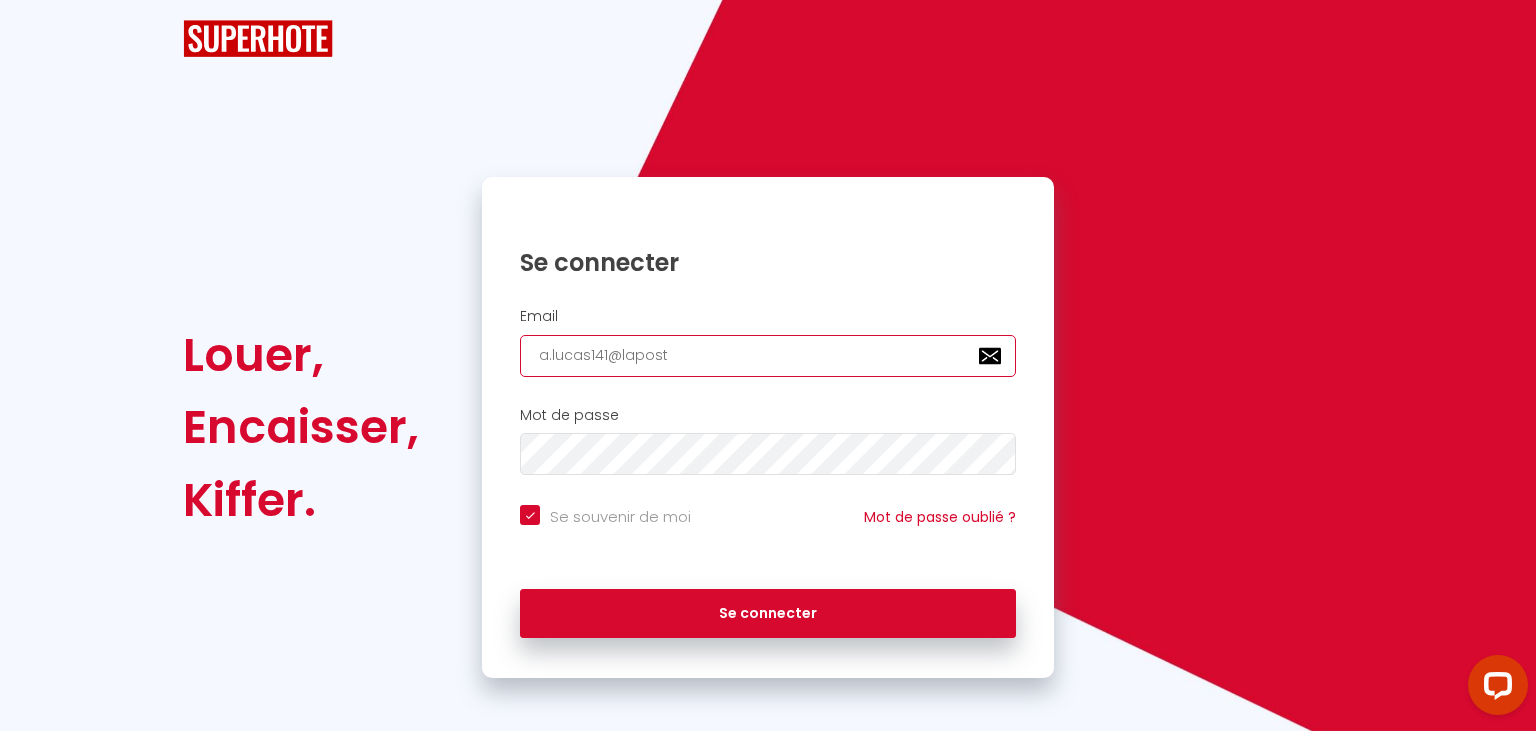 checkbox on "true" 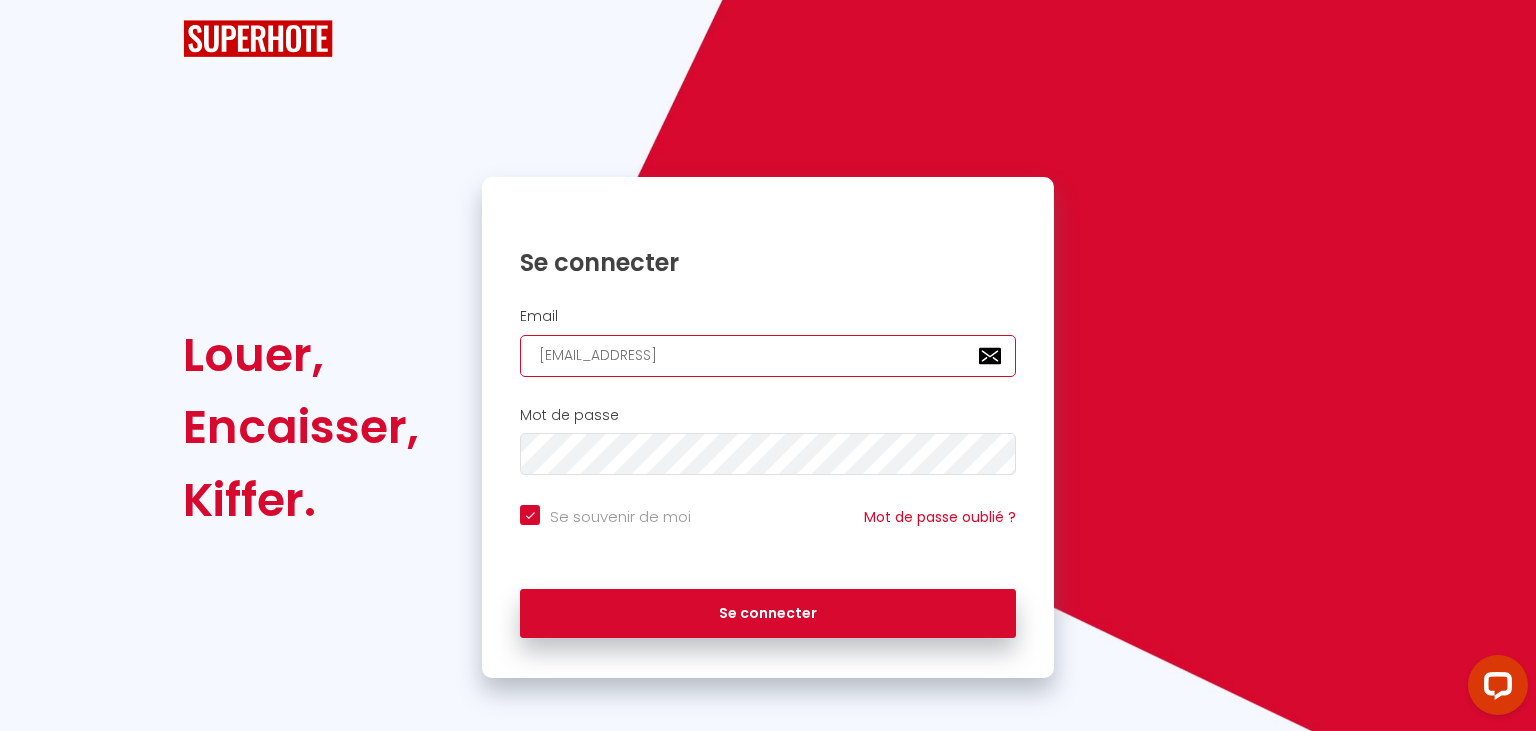 checkbox on "true" 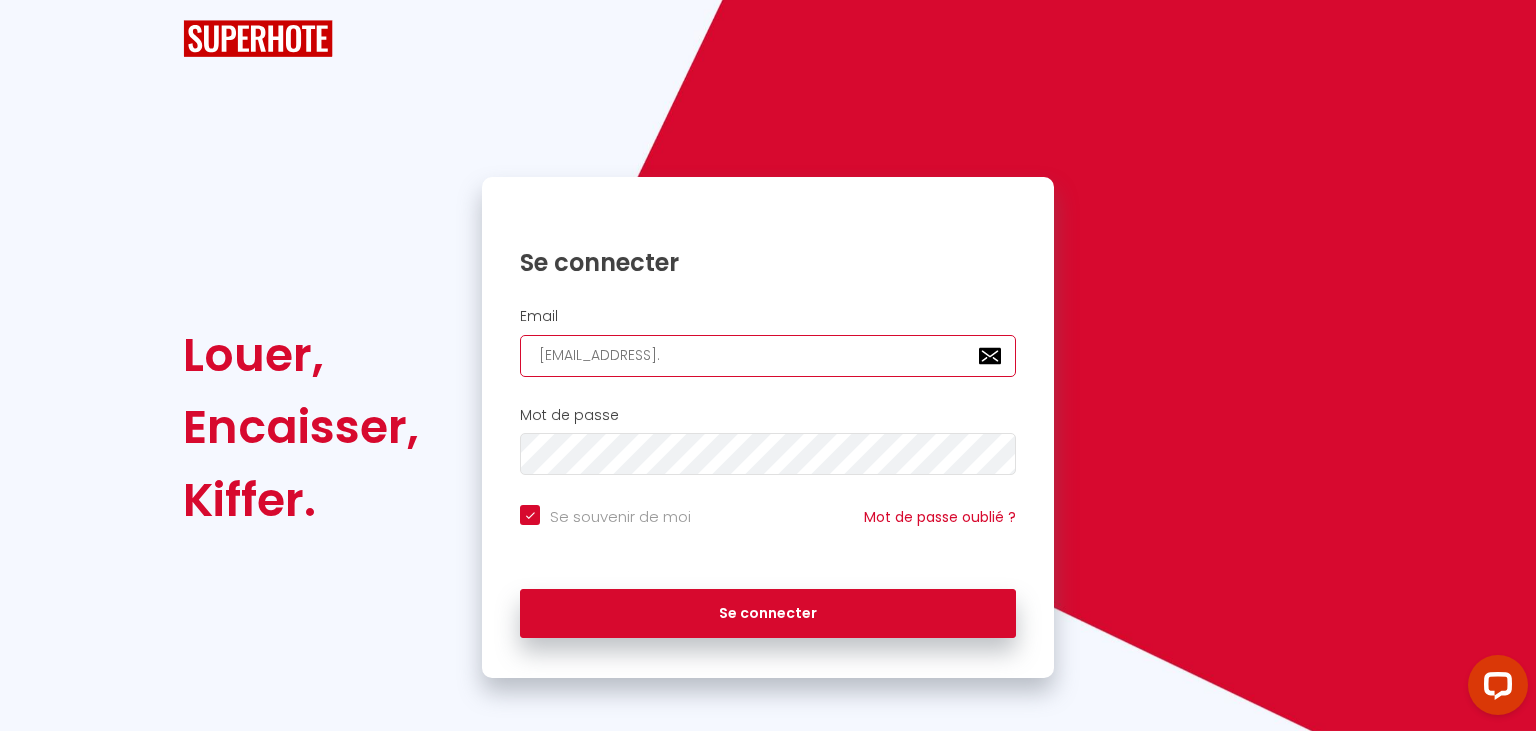 checkbox on "true" 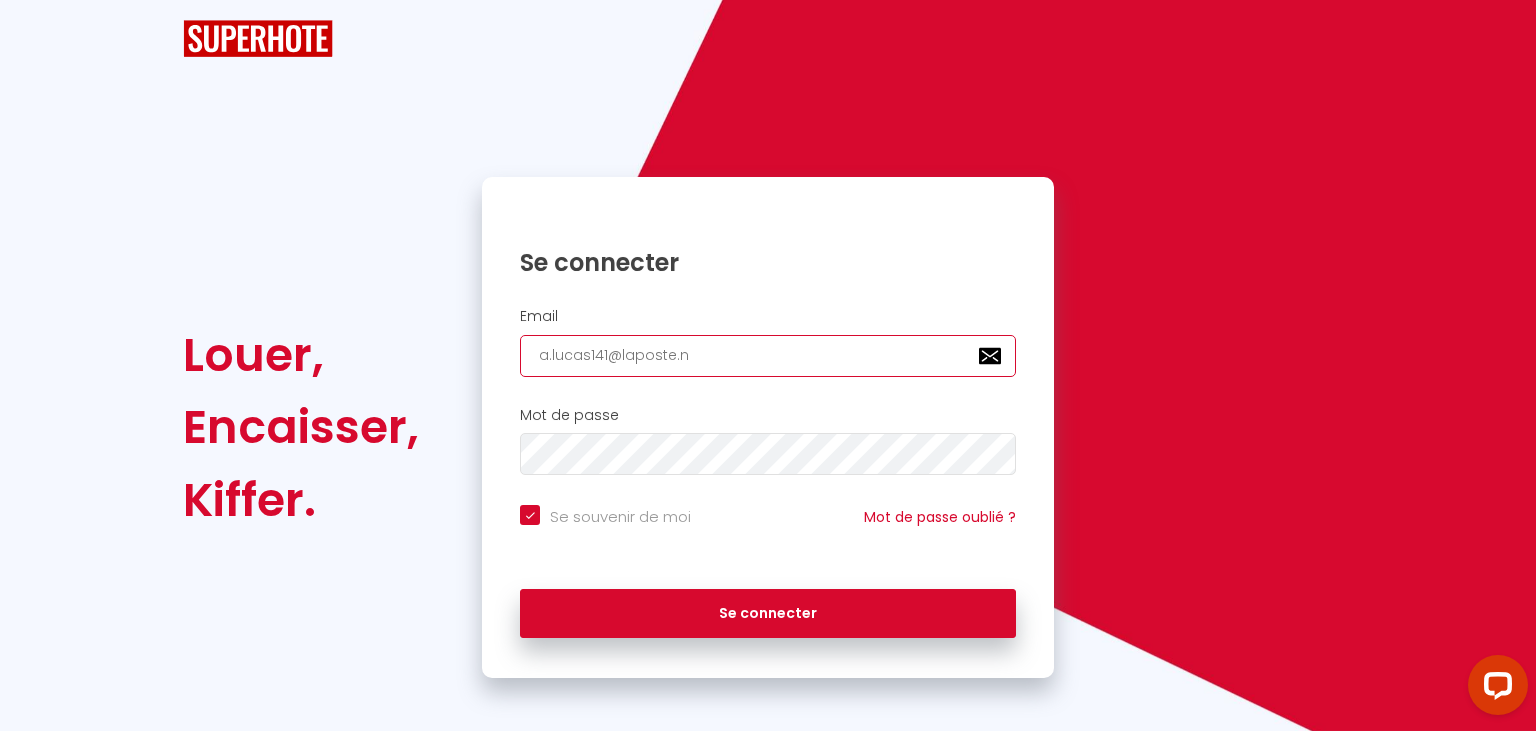 checkbox on "true" 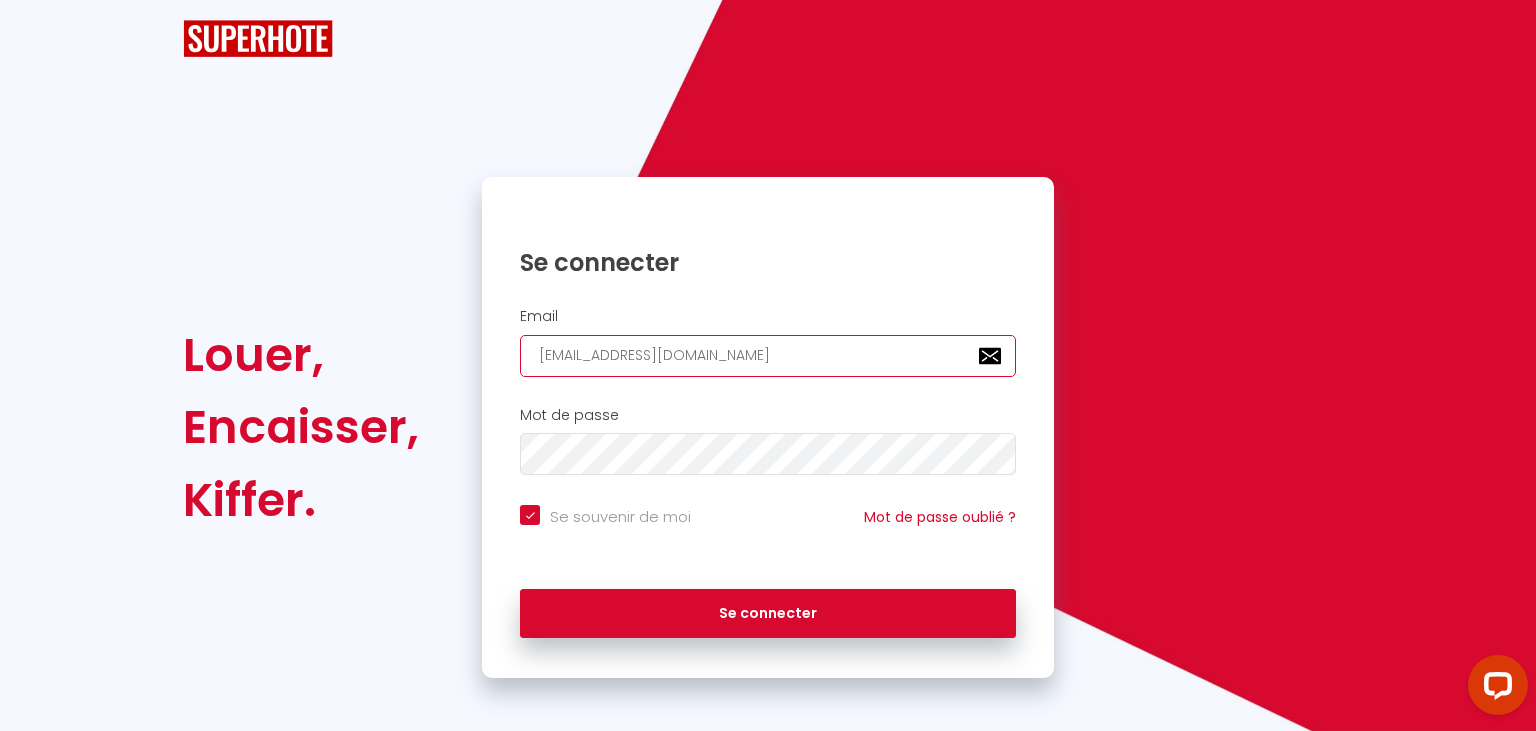 checkbox on "true" 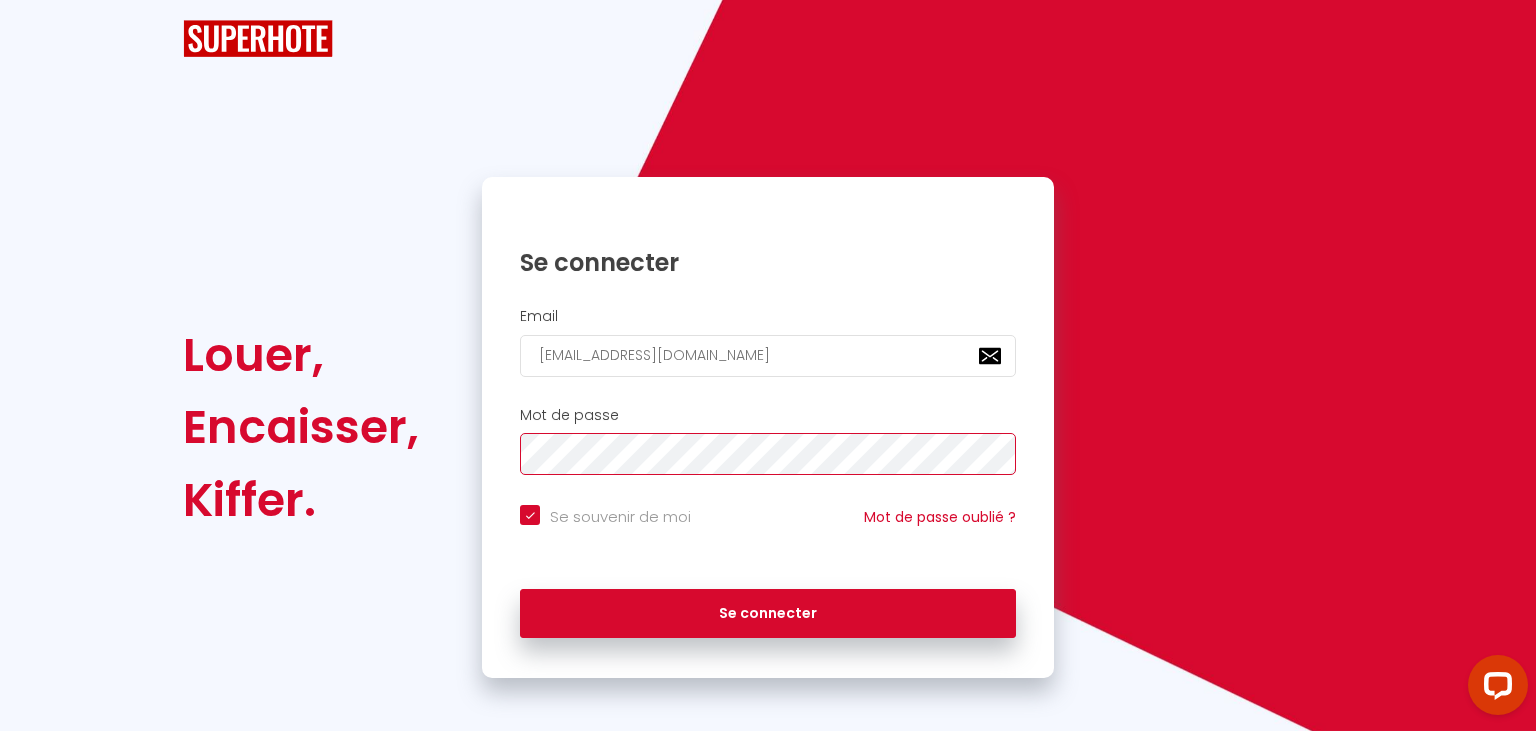 click on "Se connecter" at bounding box center (768, 614) 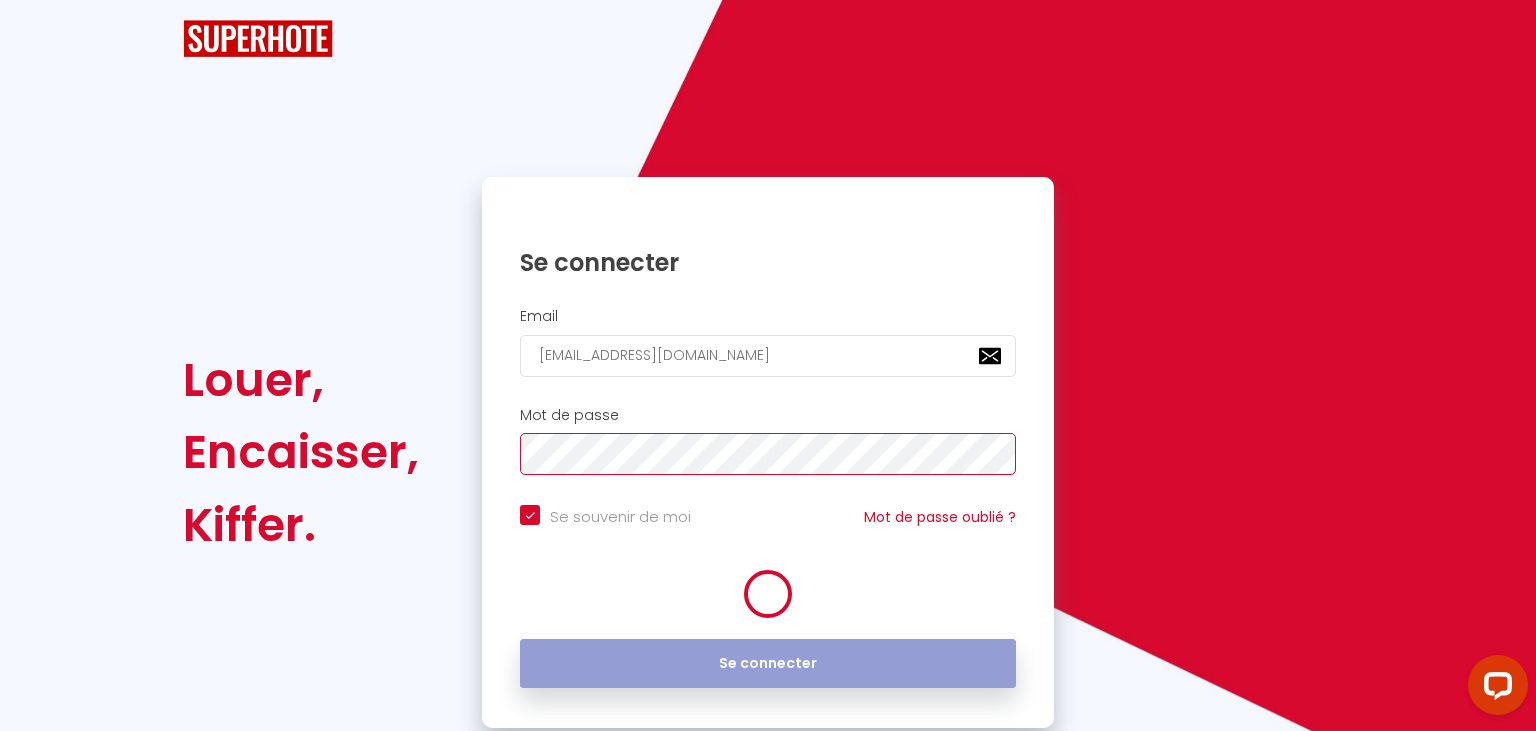 checkbox on "true" 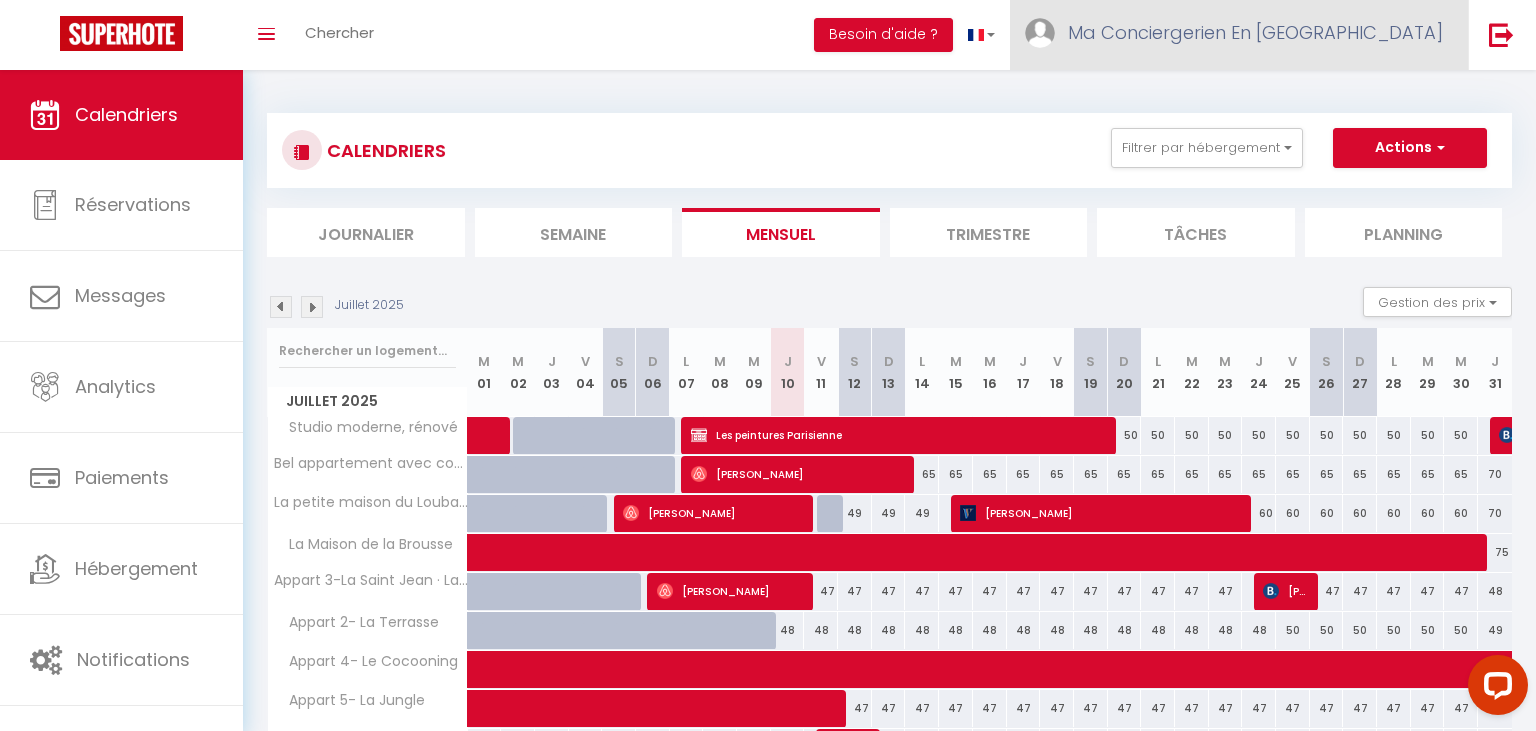 click on "Ma Conciergerien En [GEOGRAPHIC_DATA]" at bounding box center [1255, 32] 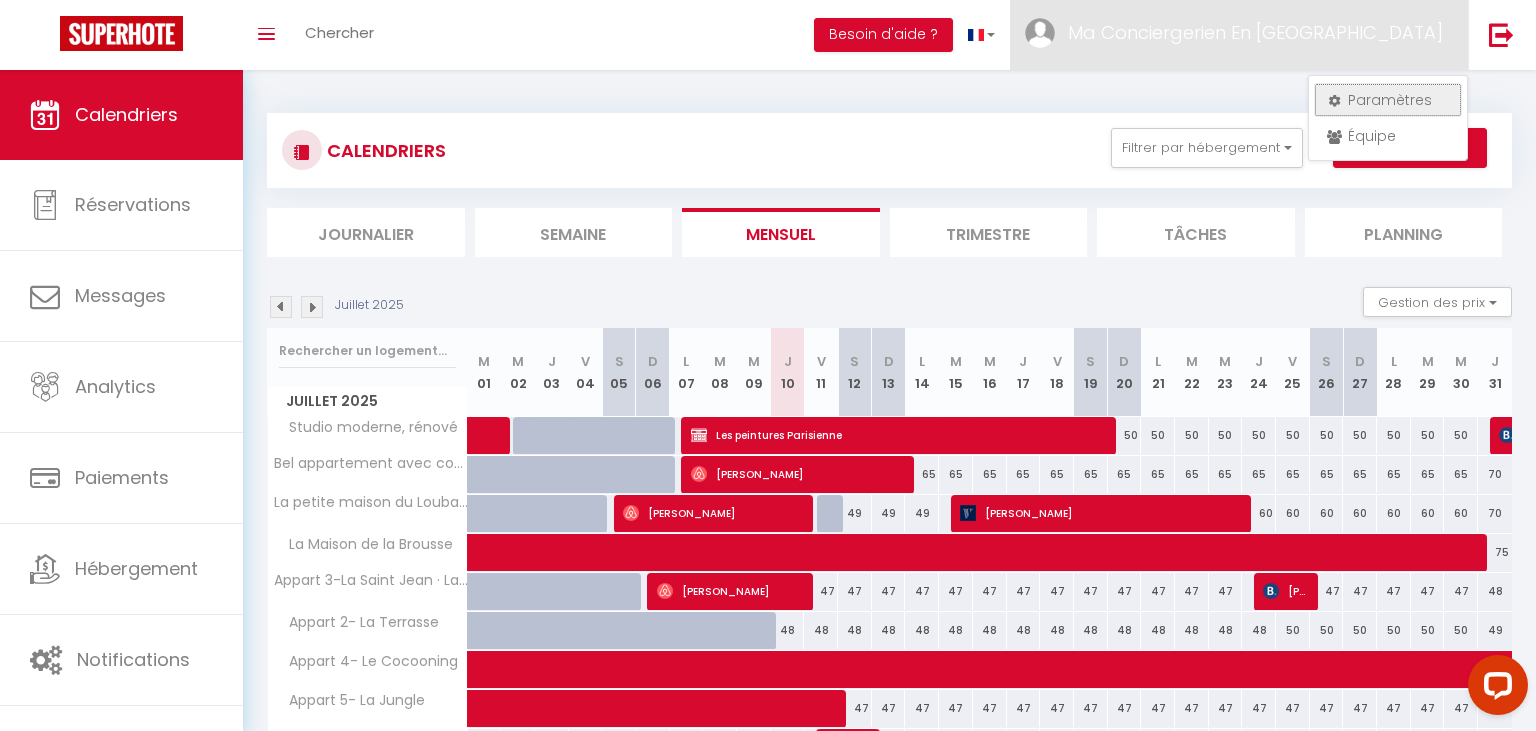 click on "Paramètres" at bounding box center [1388, 100] 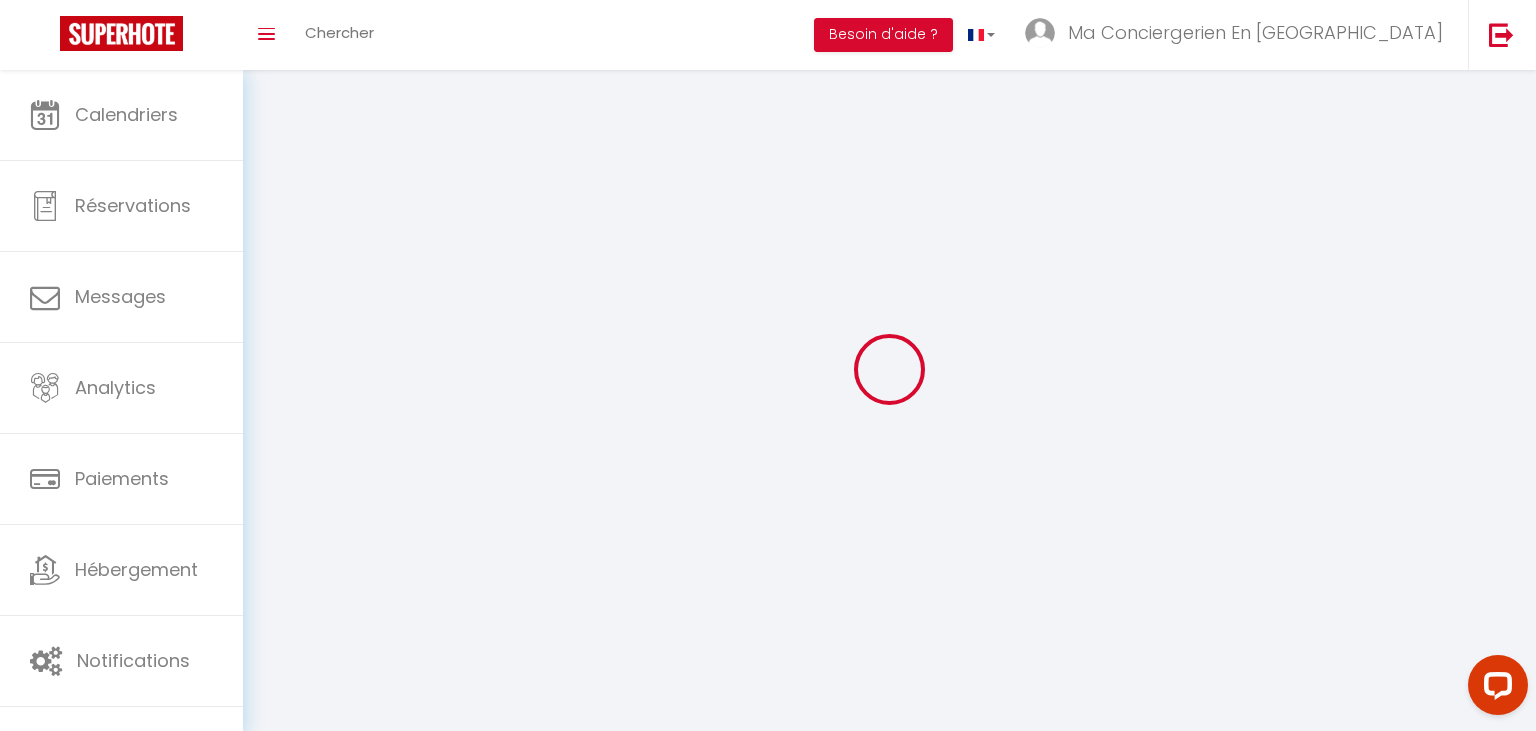 select 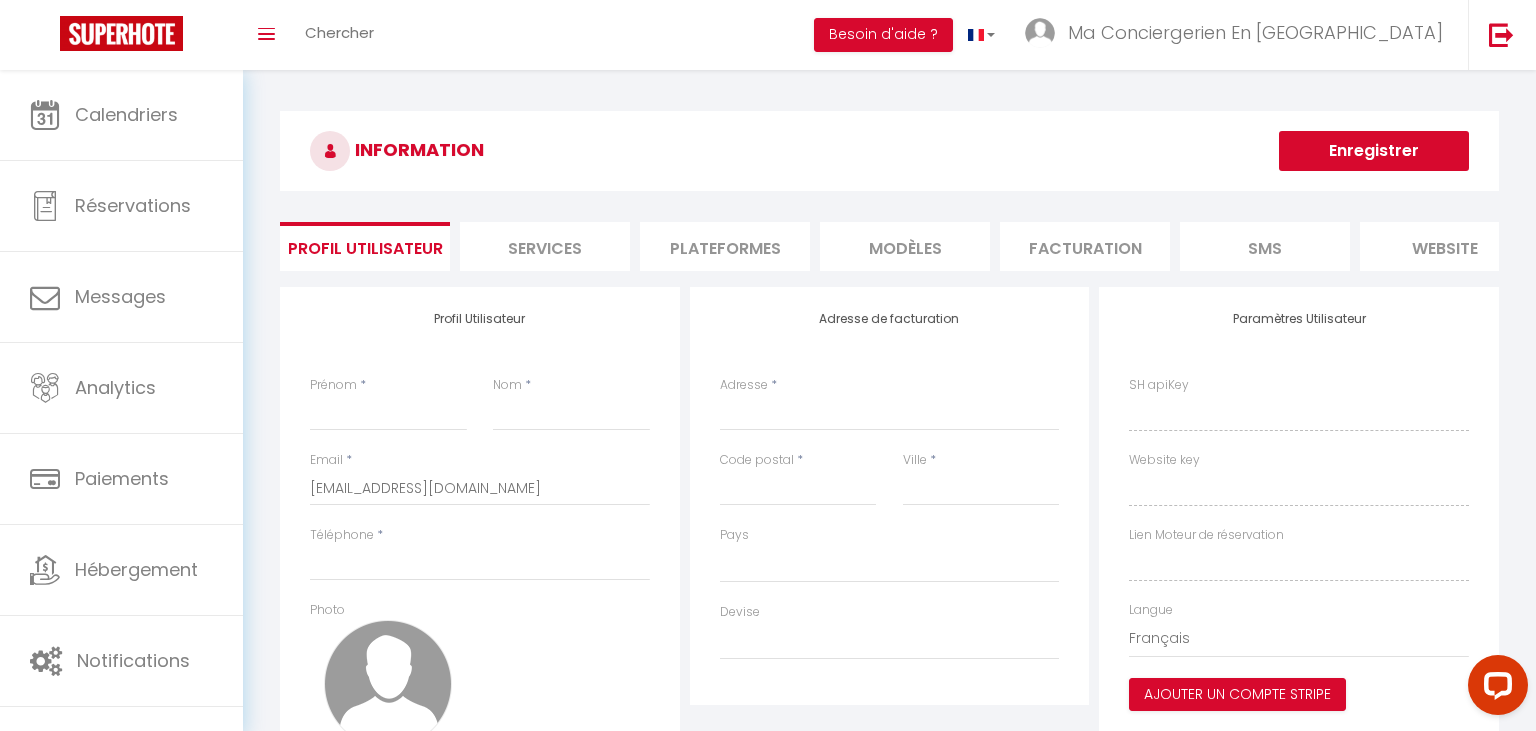 select 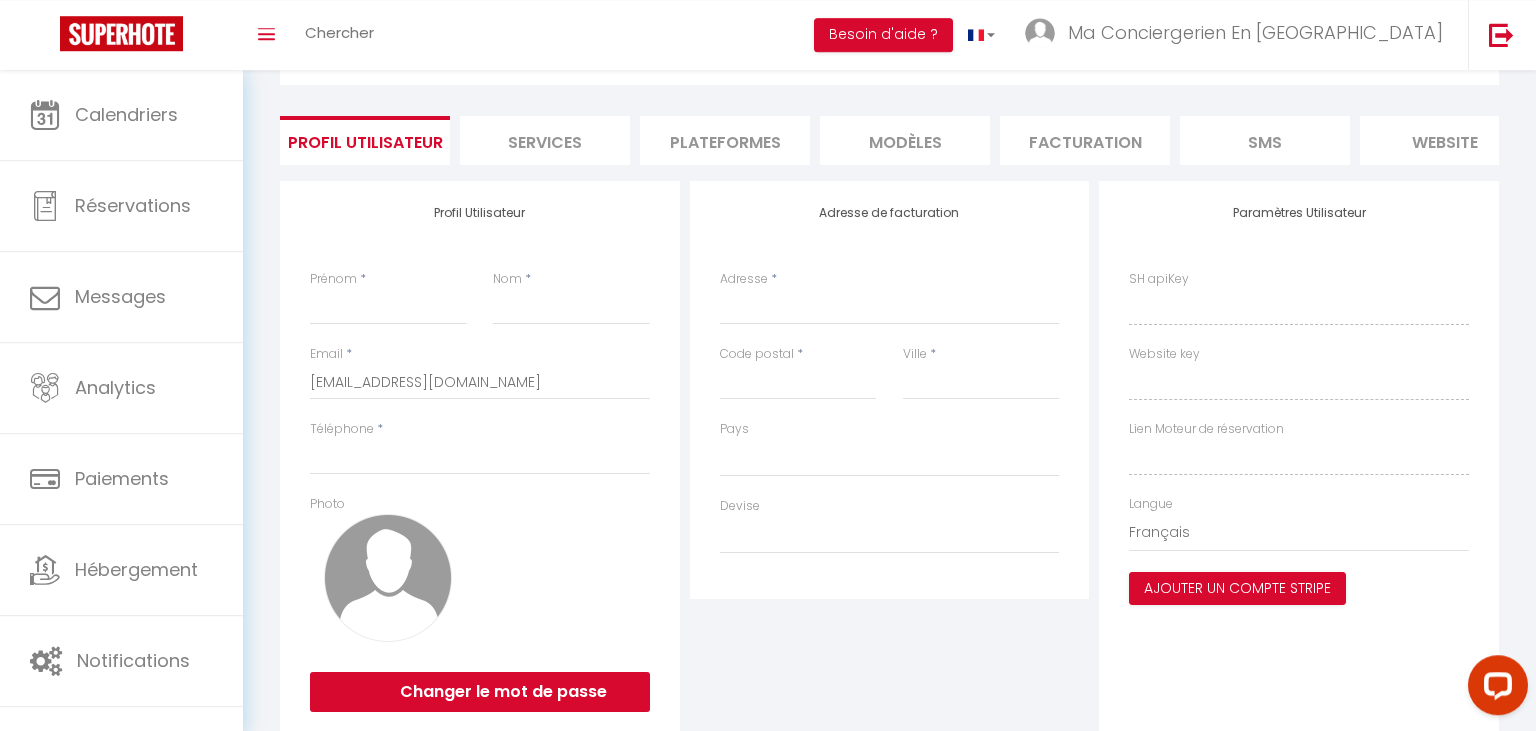 scroll, scrollTop: 168, scrollLeft: 0, axis: vertical 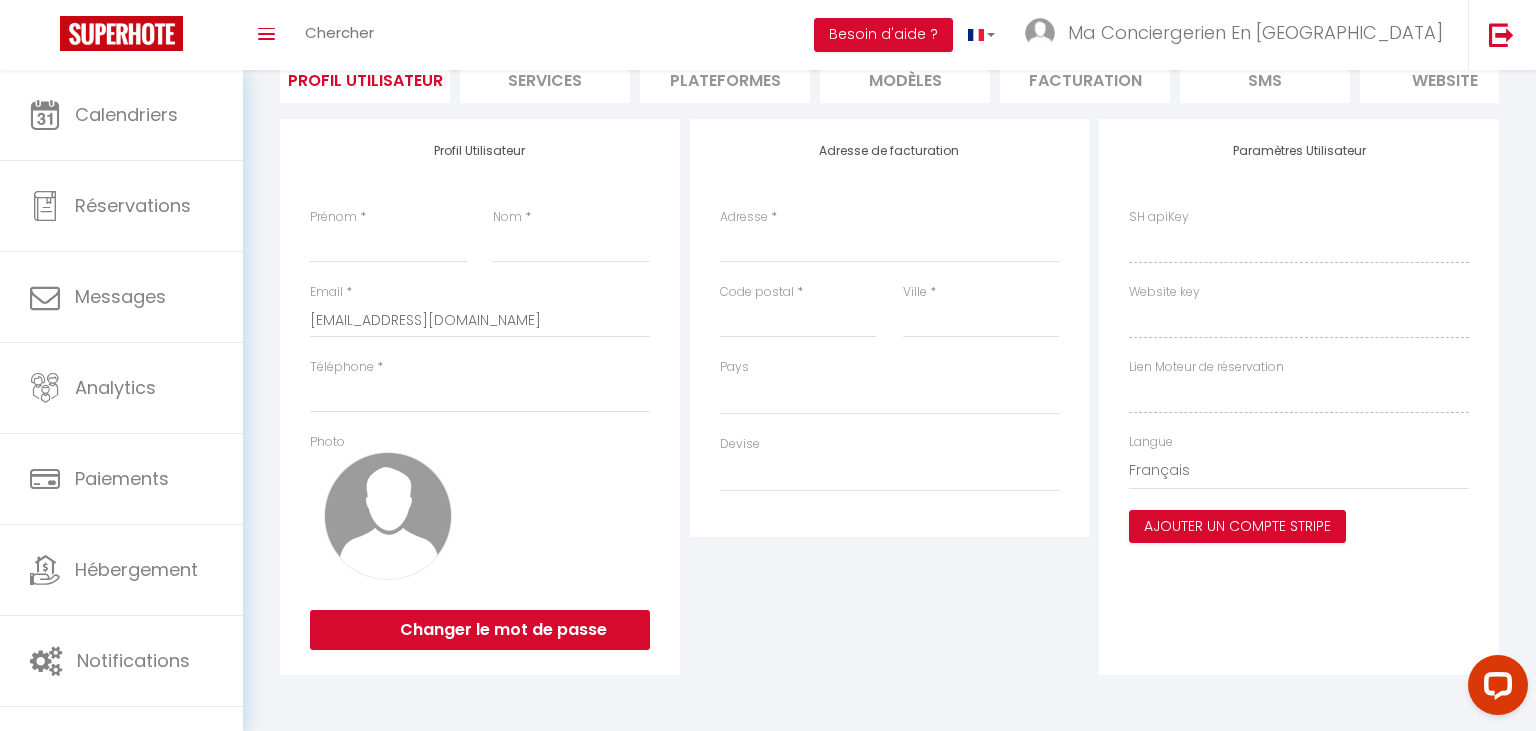 click on "Plateformes" at bounding box center (725, 78) 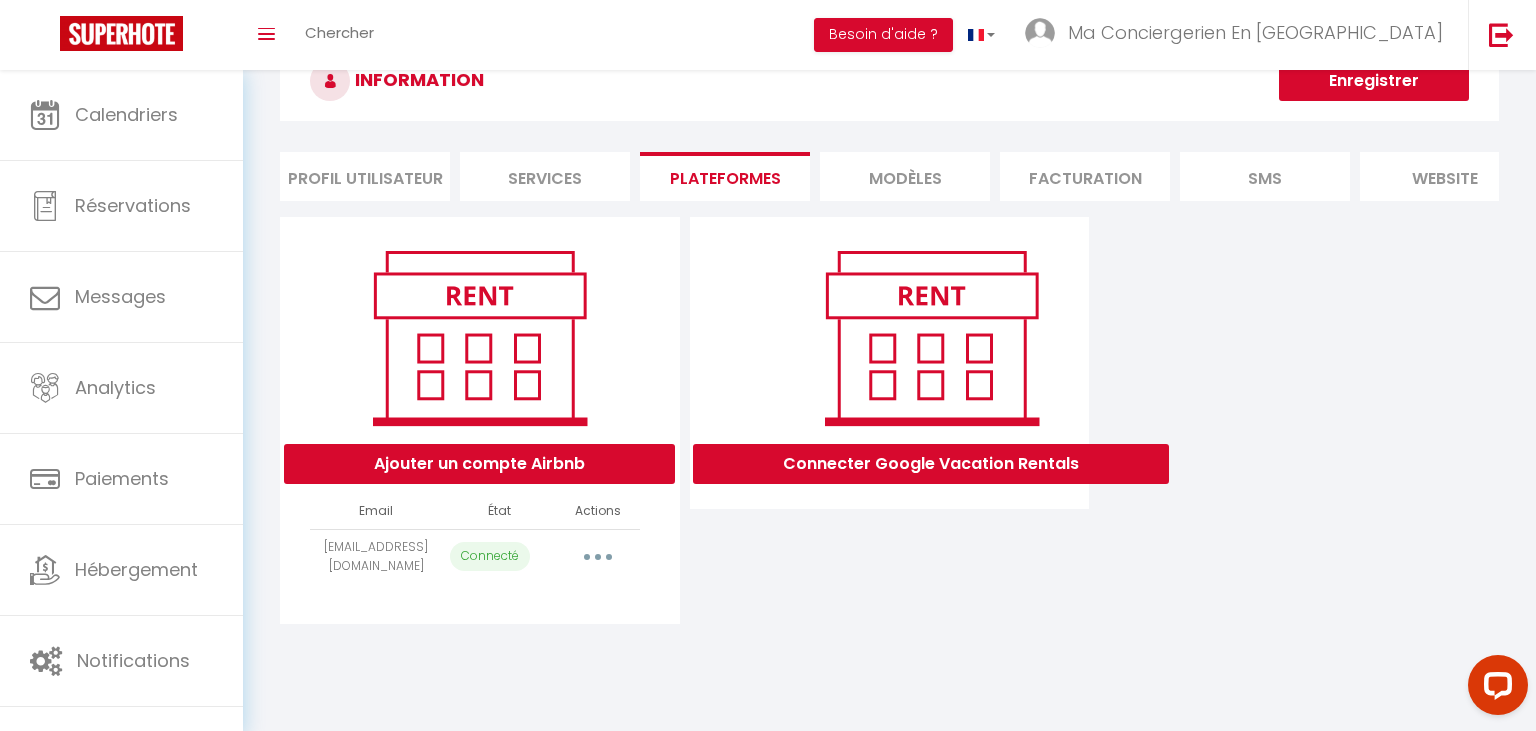 click at bounding box center (598, 557) 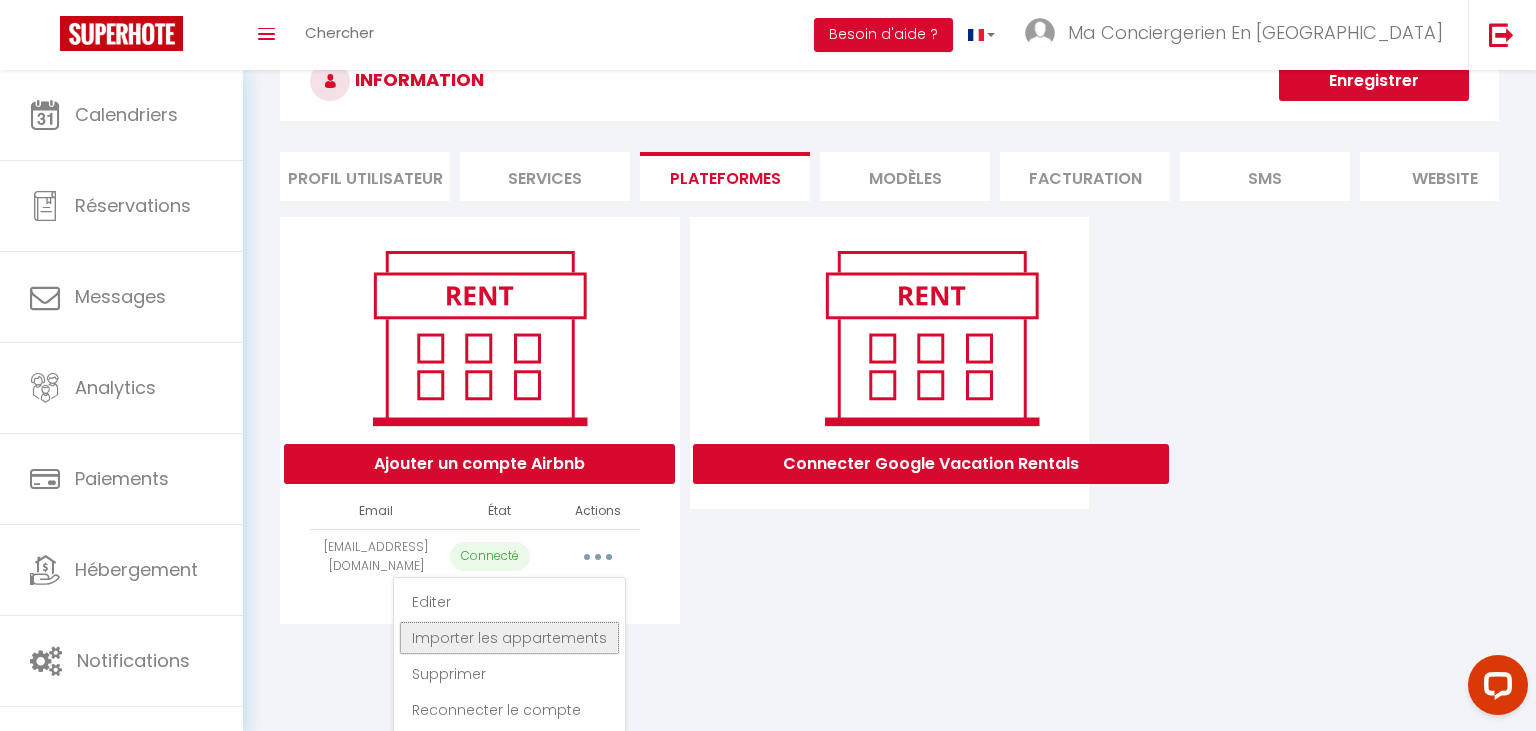 click on "Importer les appartements" at bounding box center (509, 638) 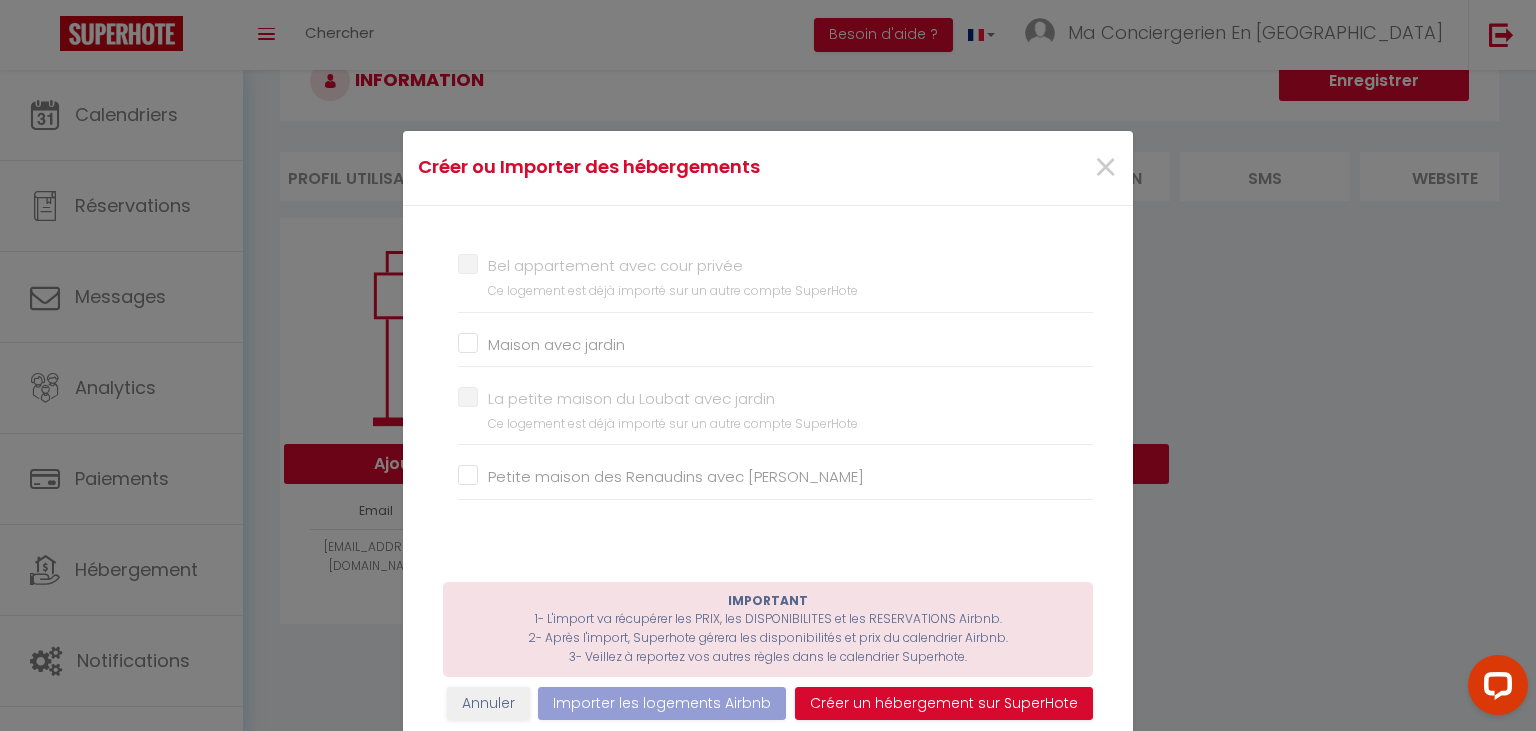 scroll, scrollTop: 234, scrollLeft: 0, axis: vertical 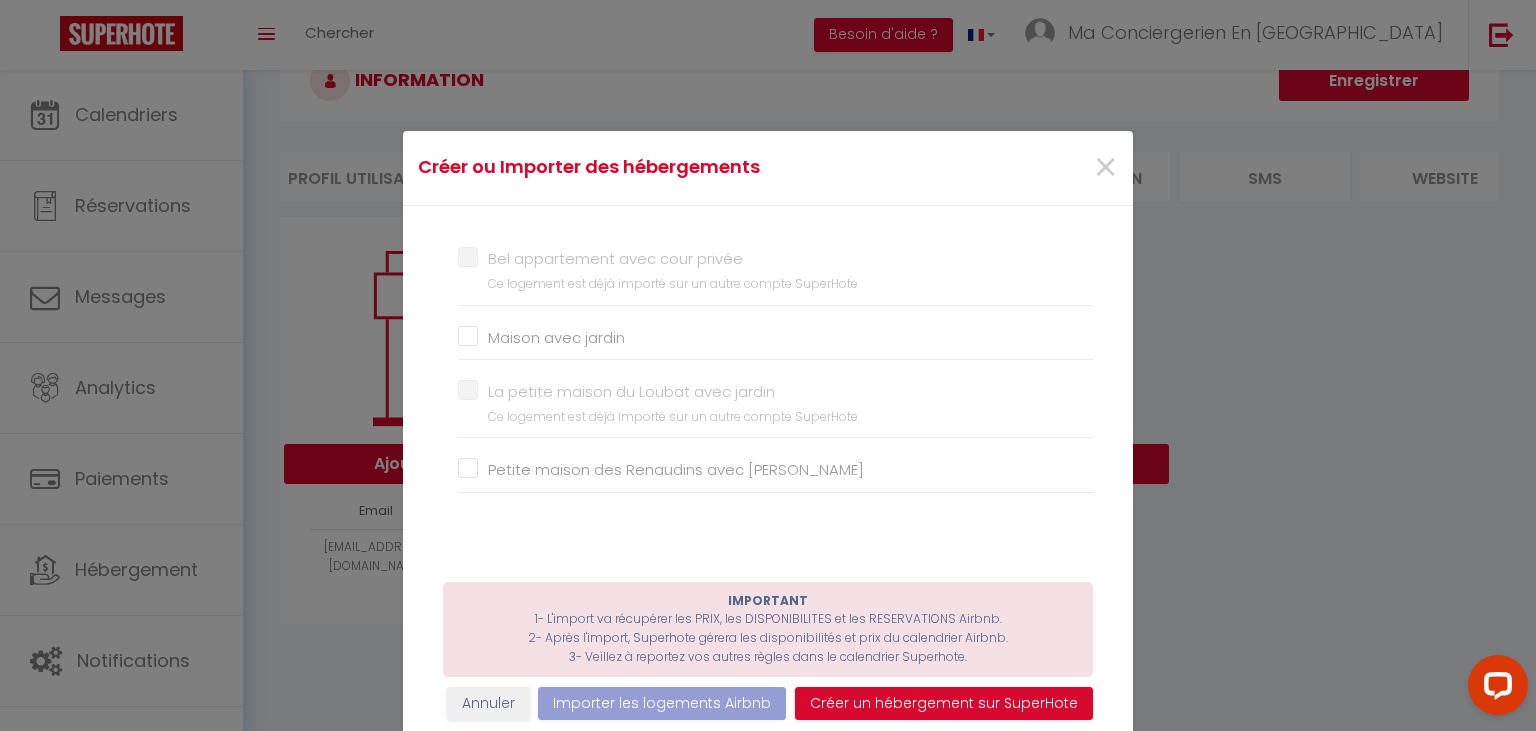 click on "Maison avec jardin" at bounding box center [775, 337] 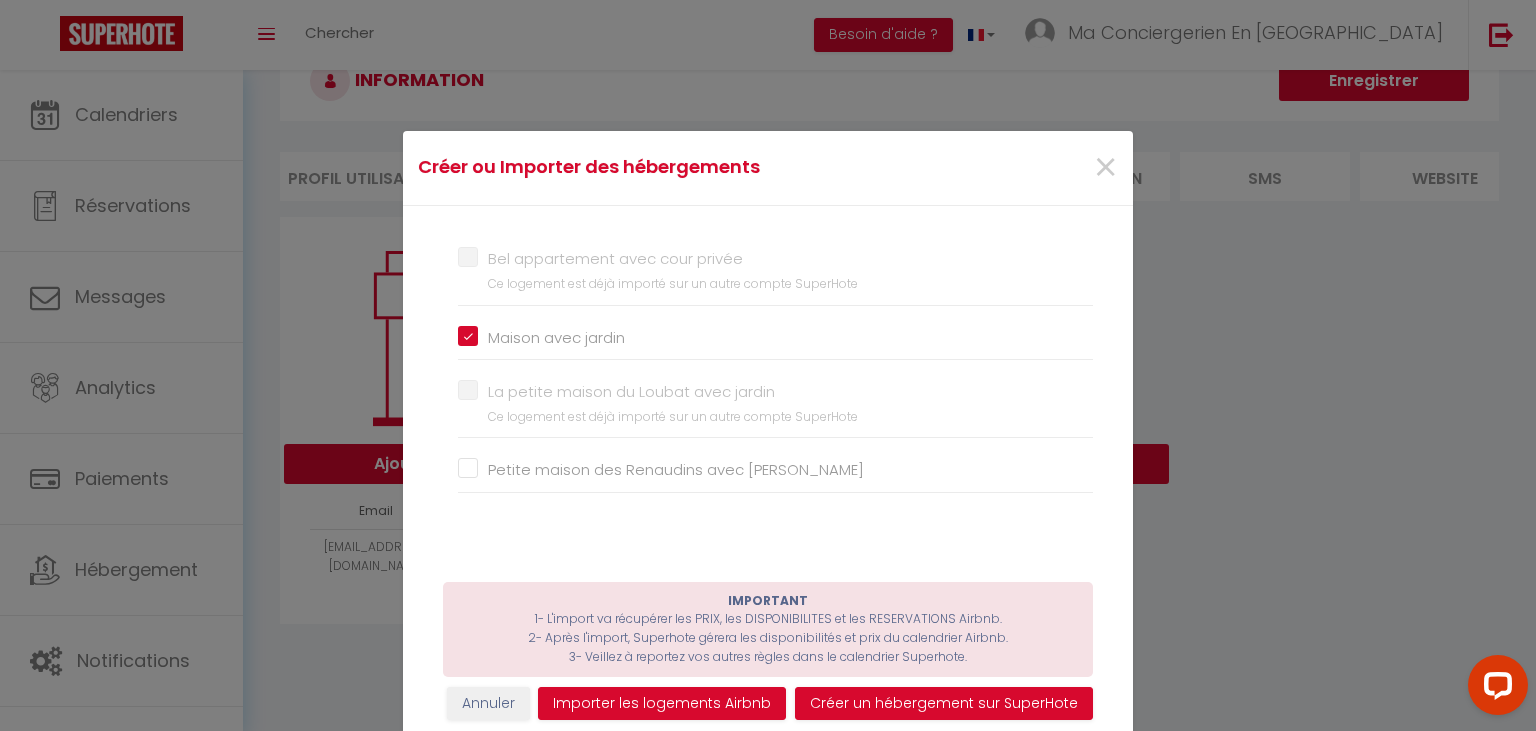 click on "Tout sélectionner     Studio moderne,  rénové
Ce logement est déjà importé sur un autre compte SuperHote   [GEOGRAPHIC_DATA]
Ce logement est déjà importé sur un autre compte SuperHote   Bel appartement avec cour privée
Ce logement est déjà importé sur un autre compte SuperHote   Maison avec jardin
La petite maison du Loubat avec jardin
Ce logement est déjà importé sur un autre compte SuperHote   Petite maison des Renaudins avec jardin
La Maison de la Brousse
Ce logement est déjà importé sur un autre compte SuperHote   Appart 3-La Saint Jean · La Saint Jean avec climatisation
Ce logement est déjà importé sur un autre compte SuperHote   [GEOGRAPHIC_DATA] avec climatisation
Ce logement est déjà importé sur un autre compte SuperHote   Le Cocooning avec climatisation
Ce logement est déjà importé sur un autre compte SuperHote" at bounding box center (768, 376) 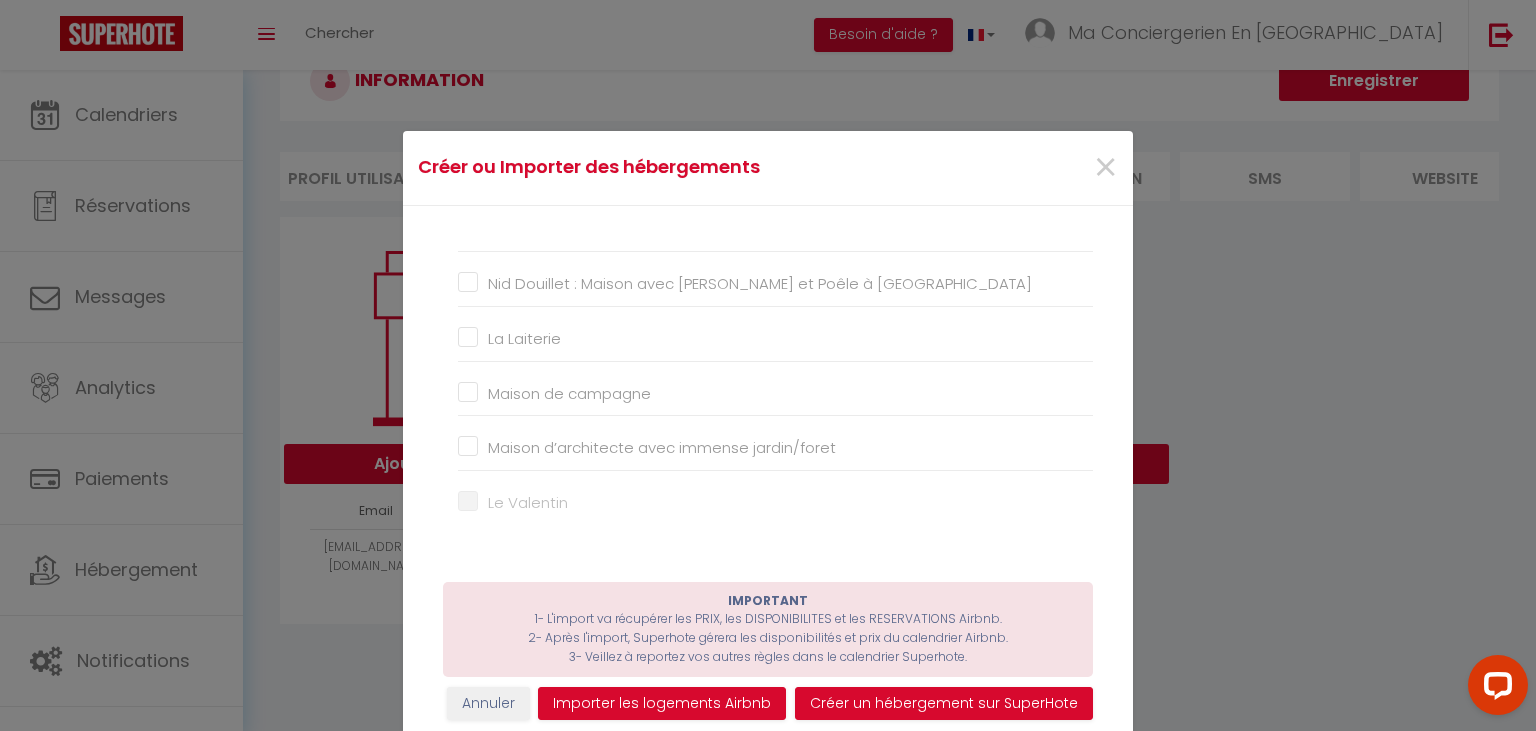 scroll, scrollTop: 858, scrollLeft: 0, axis: vertical 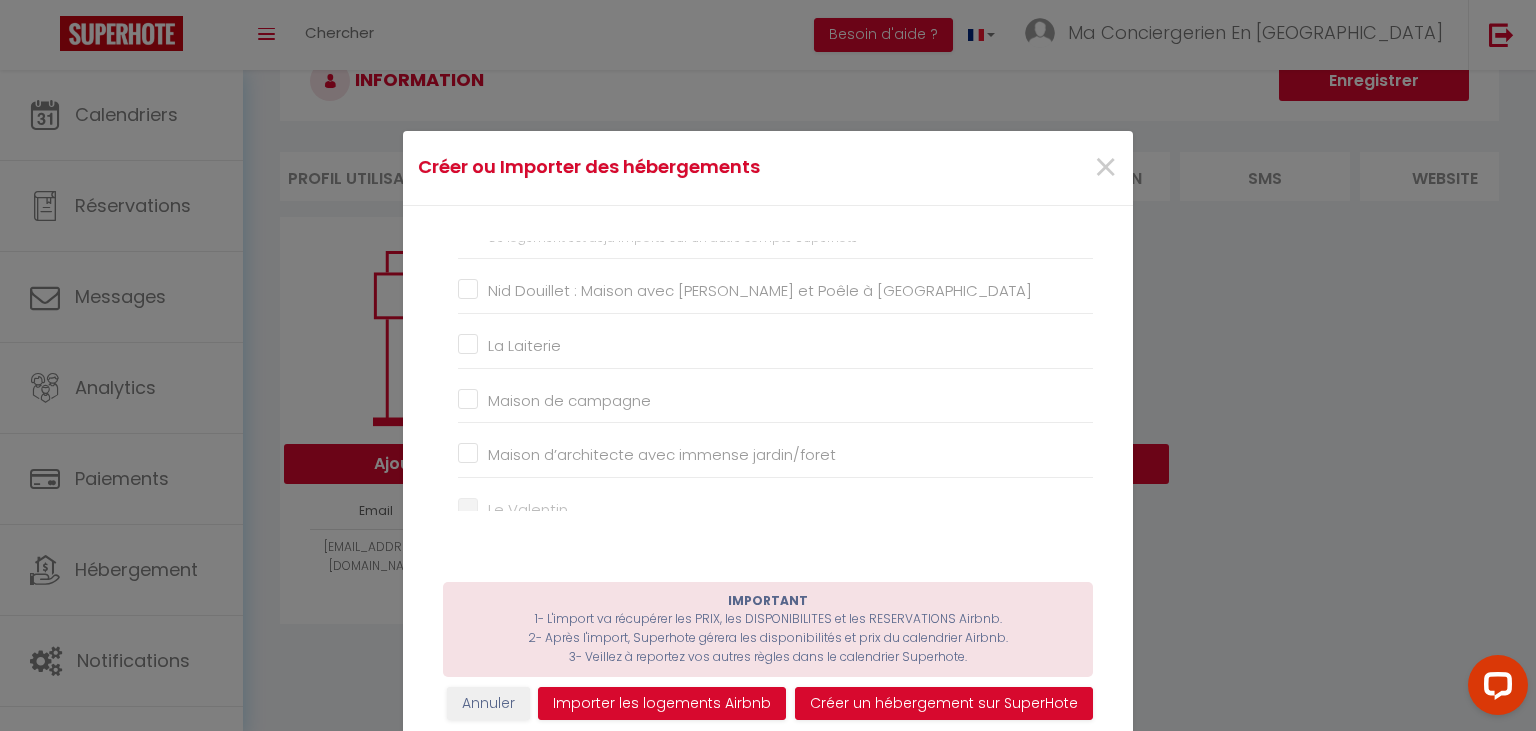 click on "Nid Douillet : Maison avec [PERSON_NAME] et Poêle à [GEOGRAPHIC_DATA]" at bounding box center [775, 291] 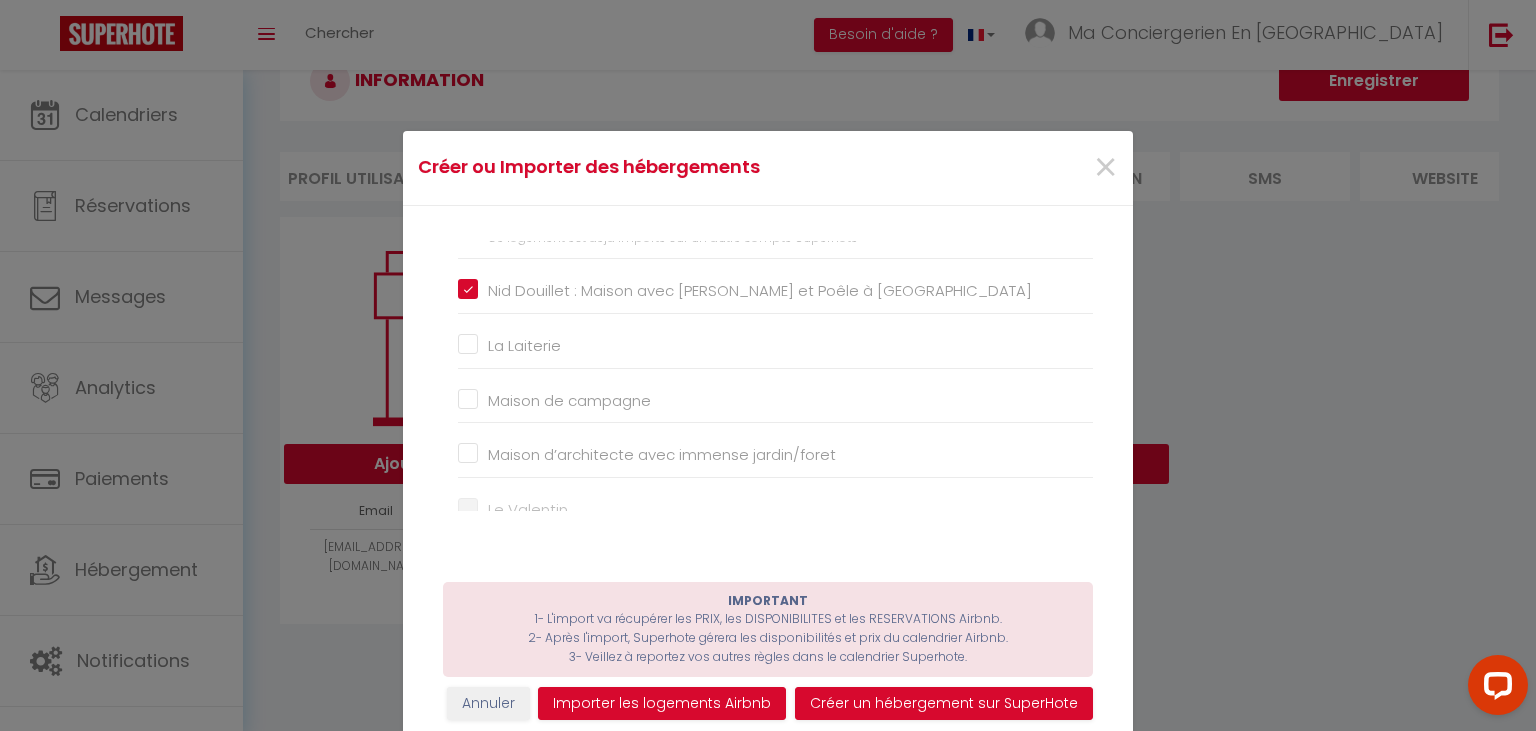 click on "La Laiterie" at bounding box center [775, 346] 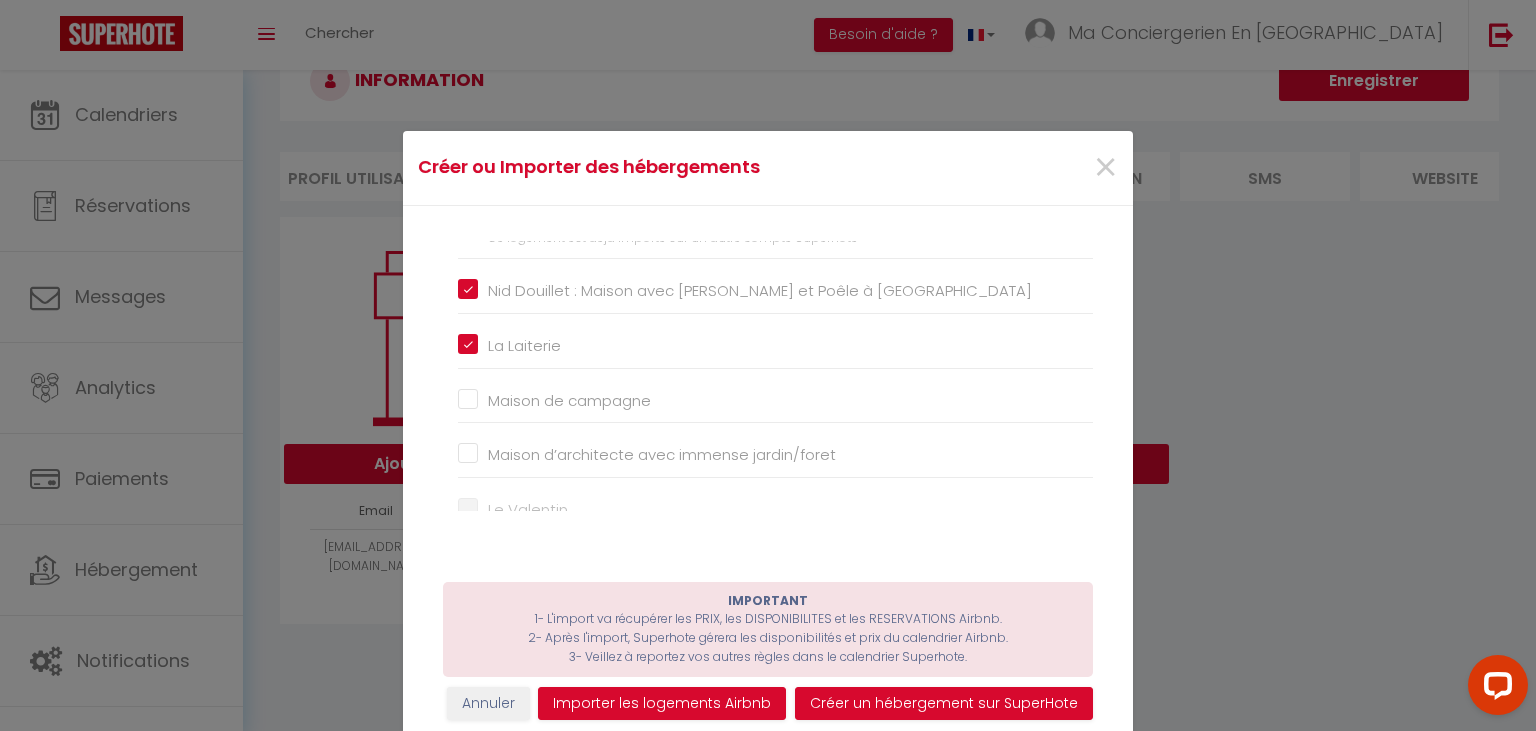 click on "Maison d’architecte avec immense jardin/foret" at bounding box center [775, 455] 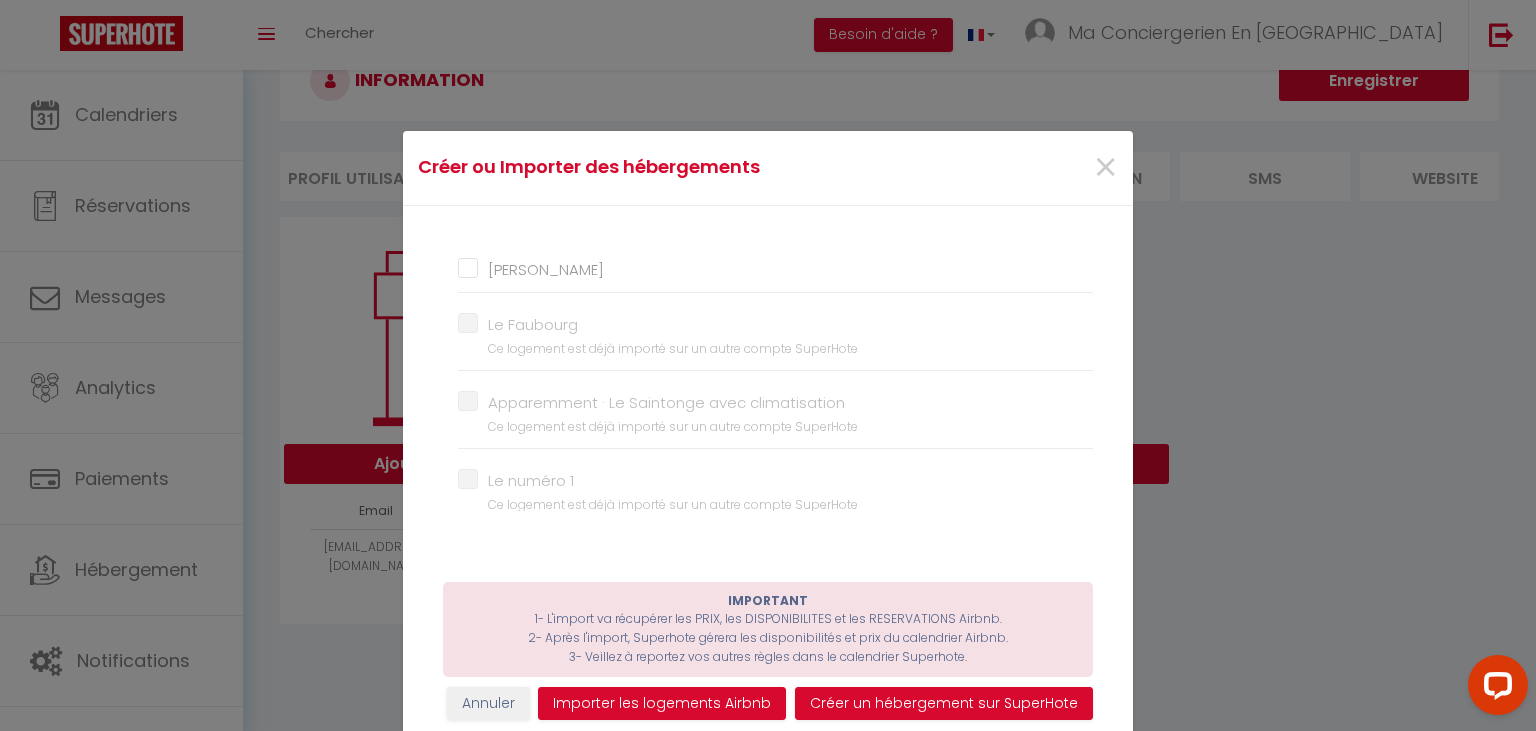 scroll, scrollTop: 1338, scrollLeft: 0, axis: vertical 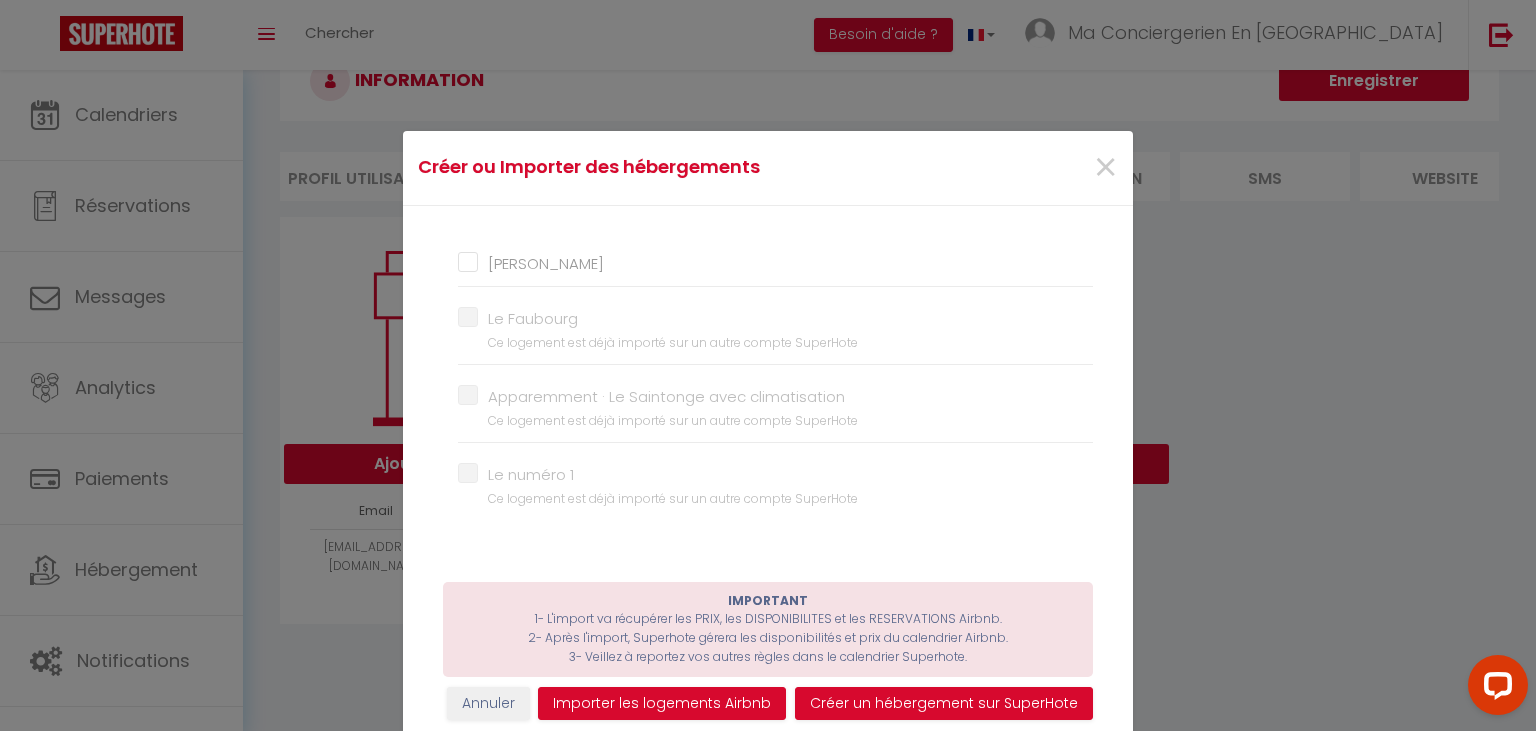 click on "[PERSON_NAME]" at bounding box center (775, 264) 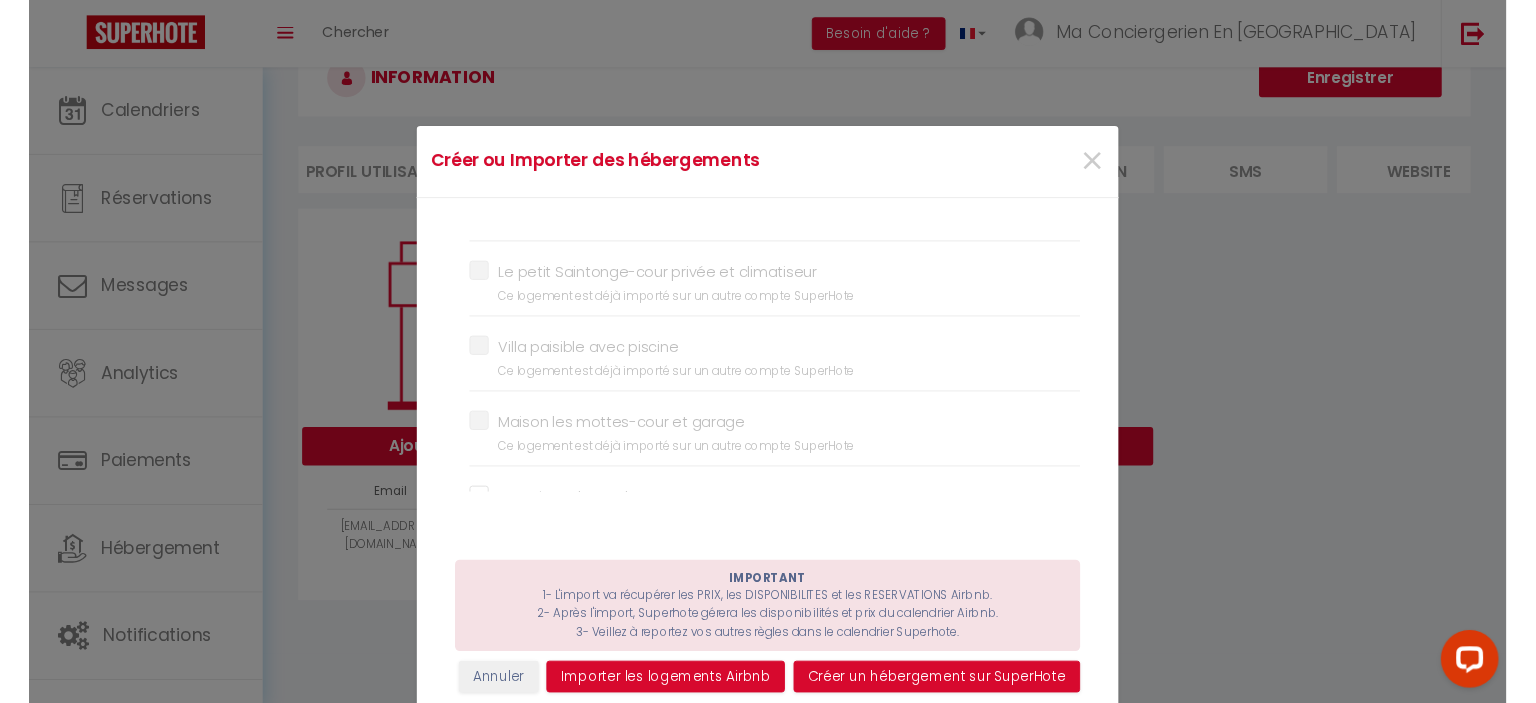 scroll, scrollTop: 1720, scrollLeft: 0, axis: vertical 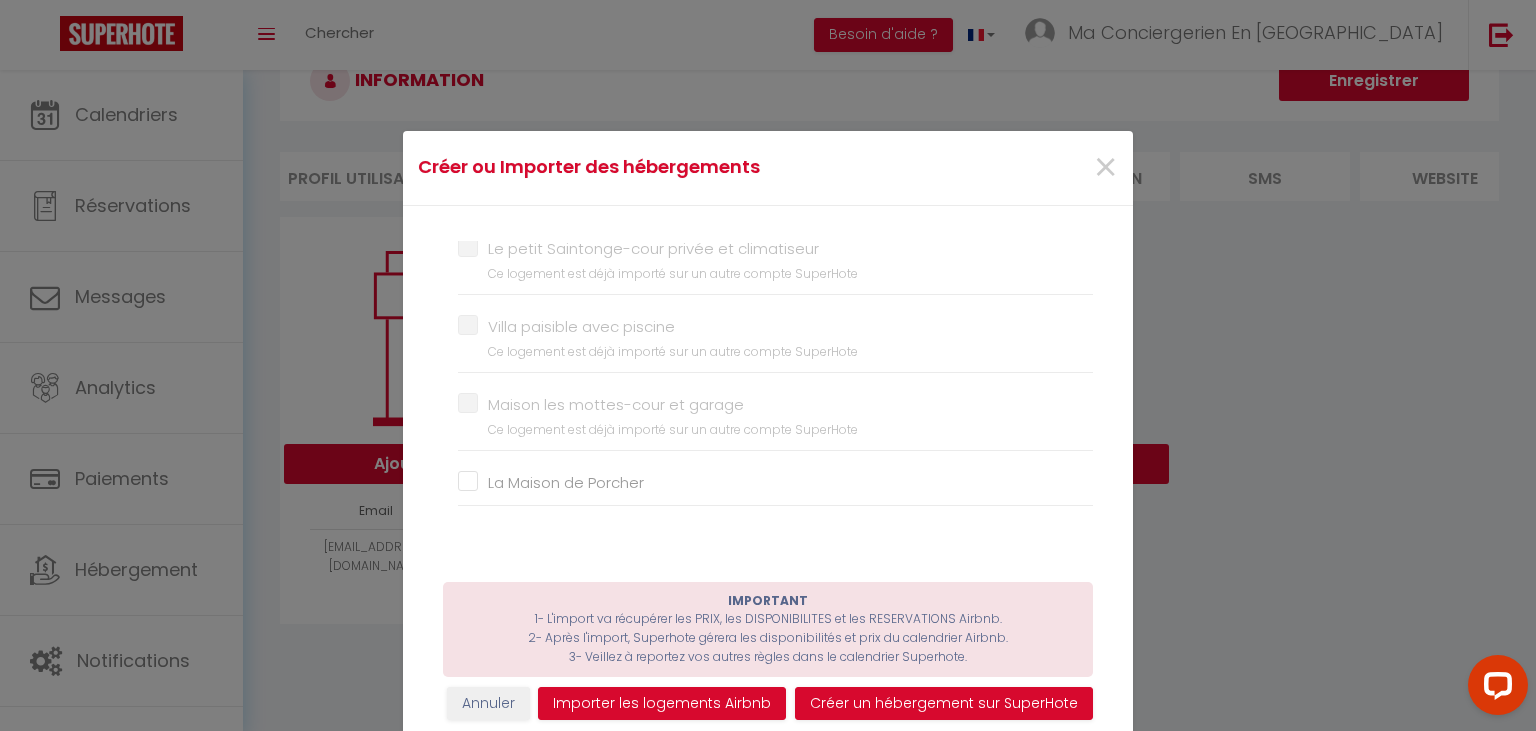 click on "La Maison de Porcher" at bounding box center [775, 483] 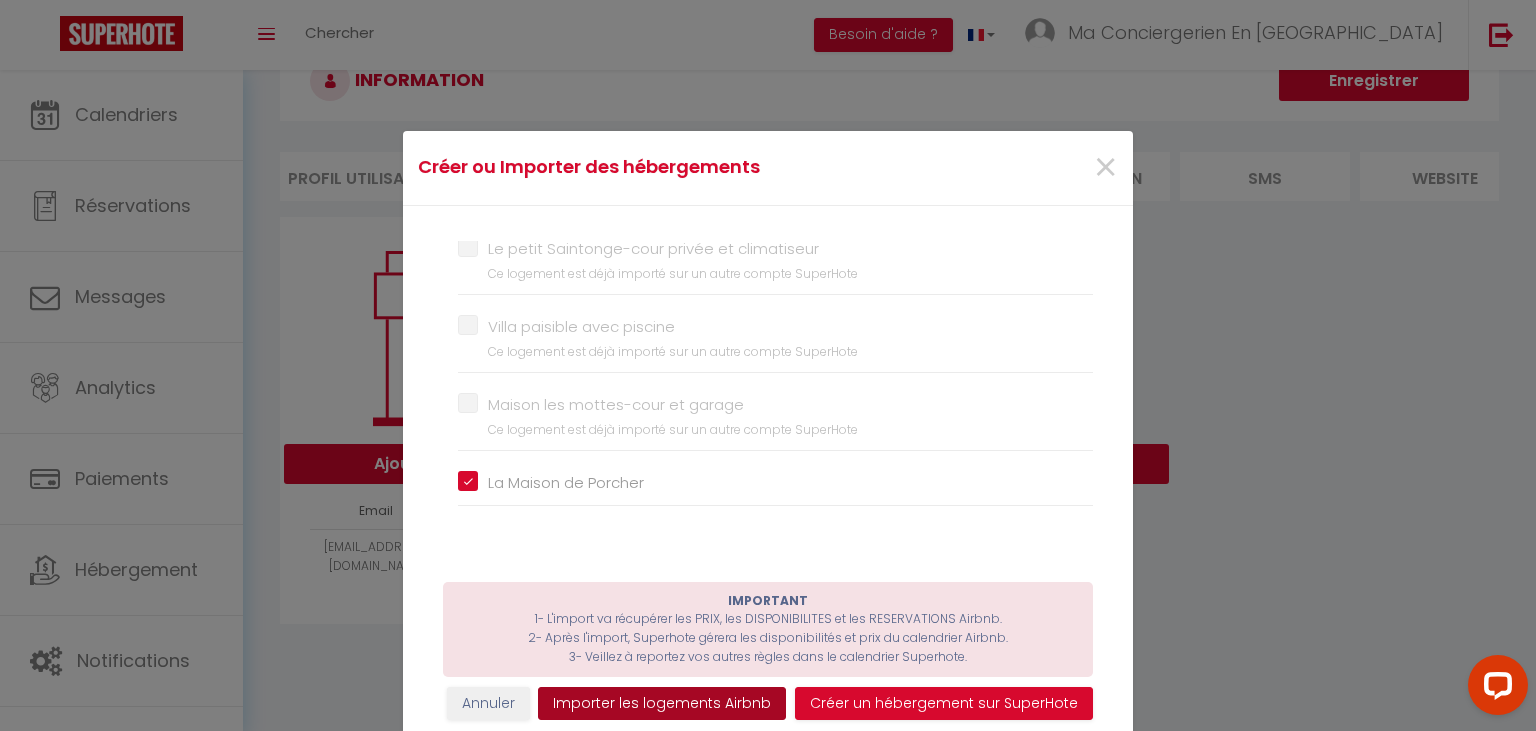 click on "Importer les logements Airbnb" at bounding box center (662, 704) 